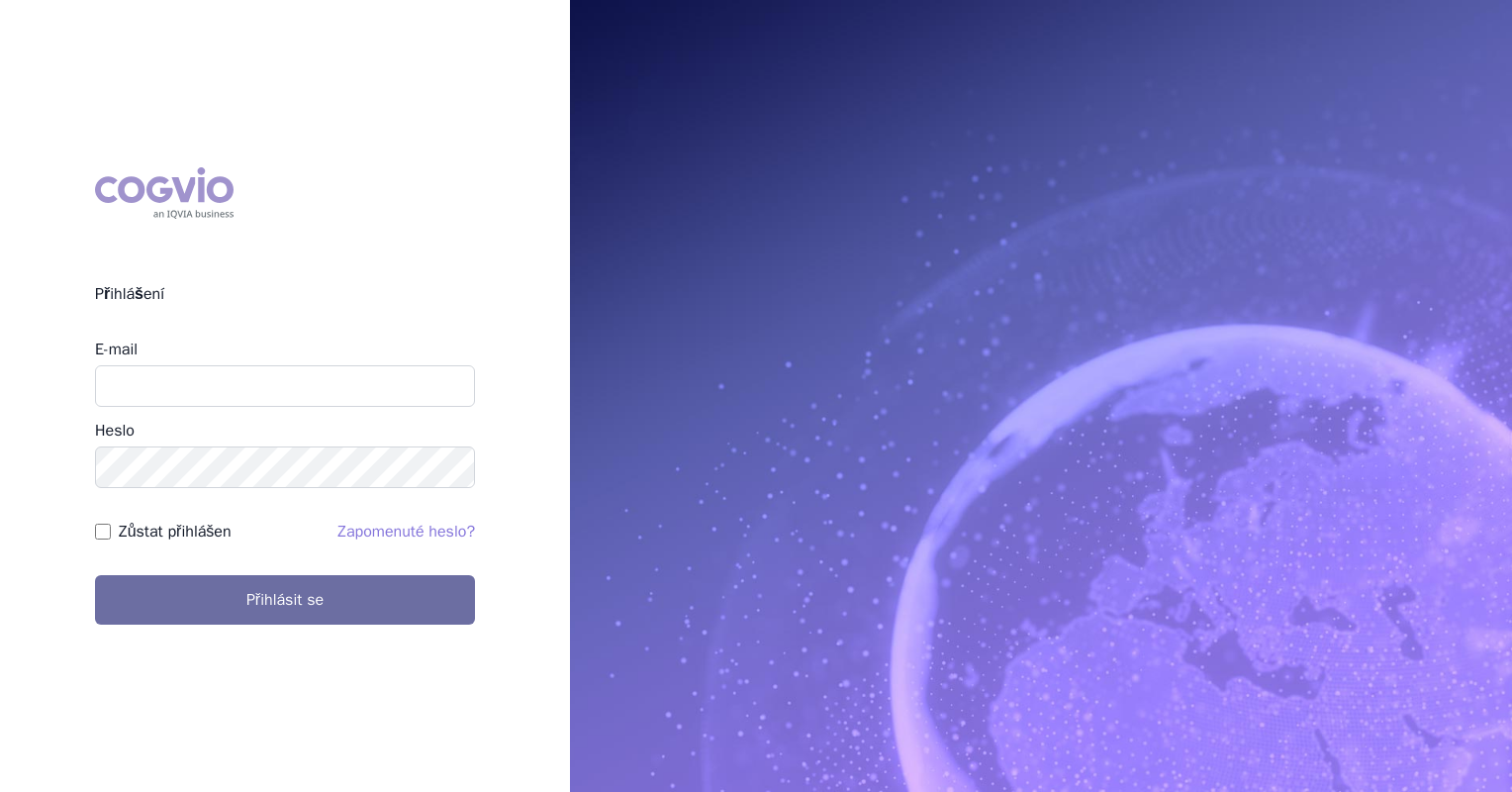 scroll, scrollTop: 0, scrollLeft: 0, axis: both 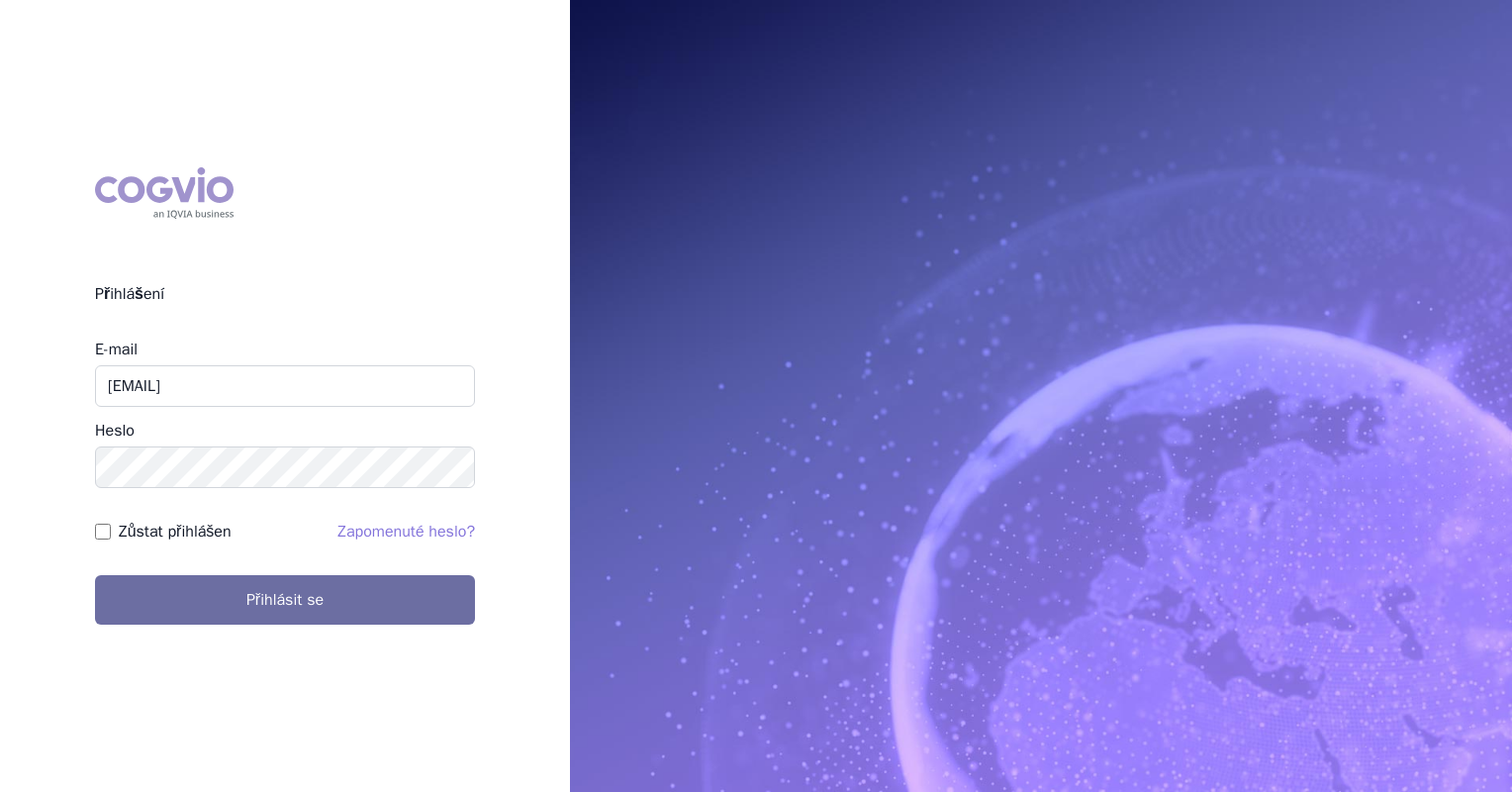 type on "[EMAIL]" 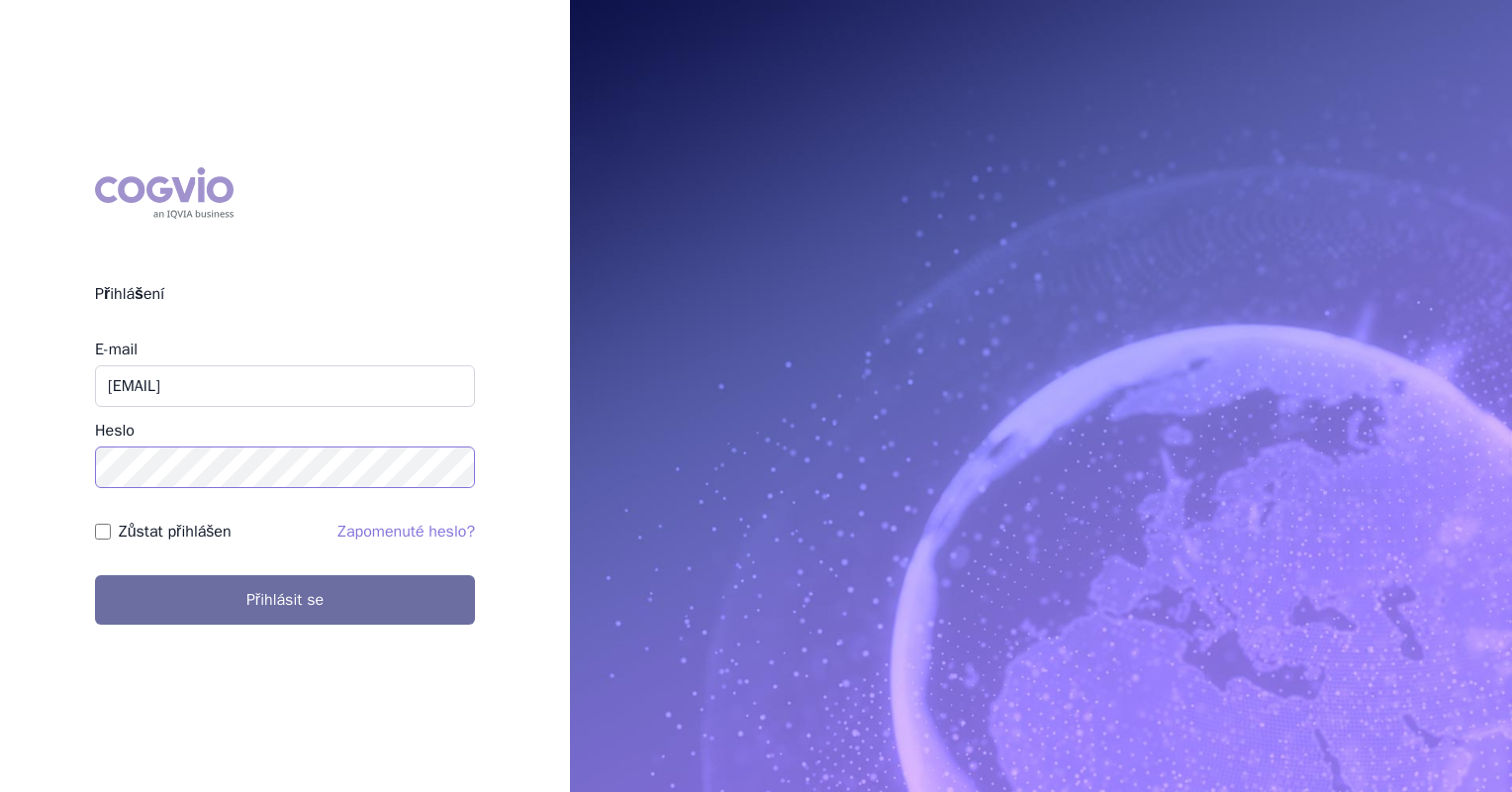 click on "Přihlásit se" at bounding box center (285, 600) 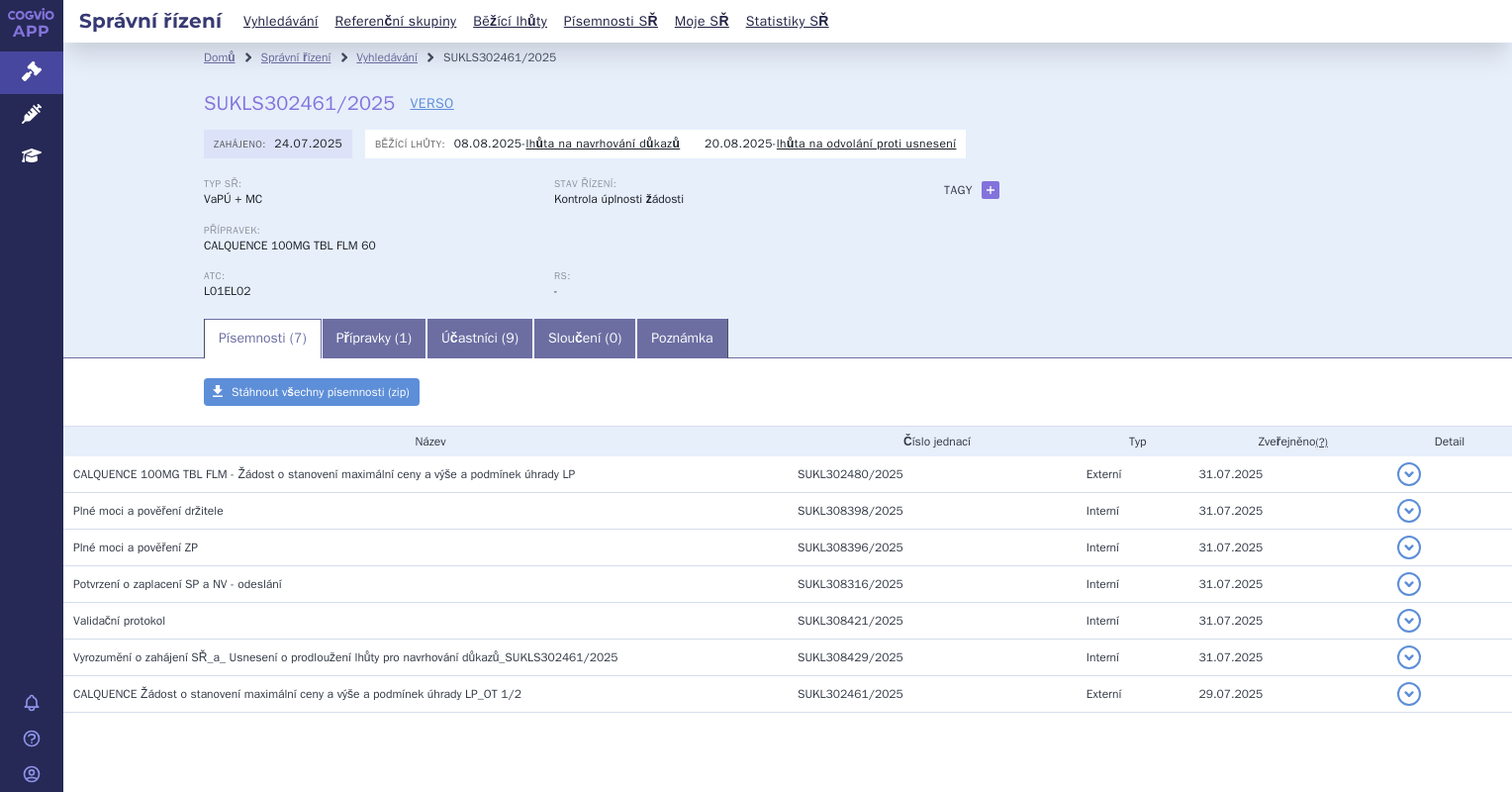 scroll, scrollTop: 0, scrollLeft: 0, axis: both 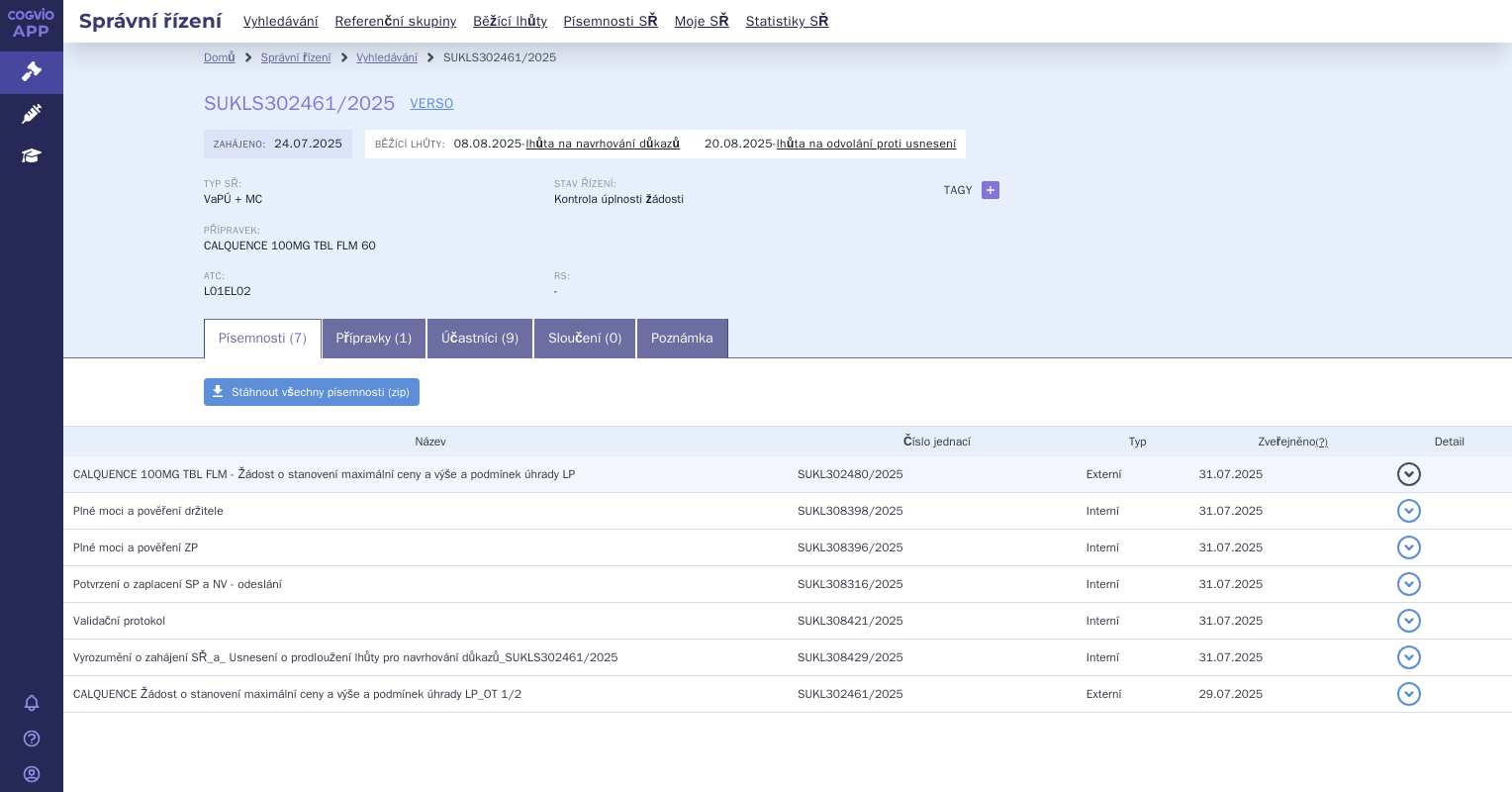 click on "CALQUENCE, TBL FLM - Žádost o stanovení maximální ceny a výše a podmínek úhrady LP" at bounding box center (324, 474) 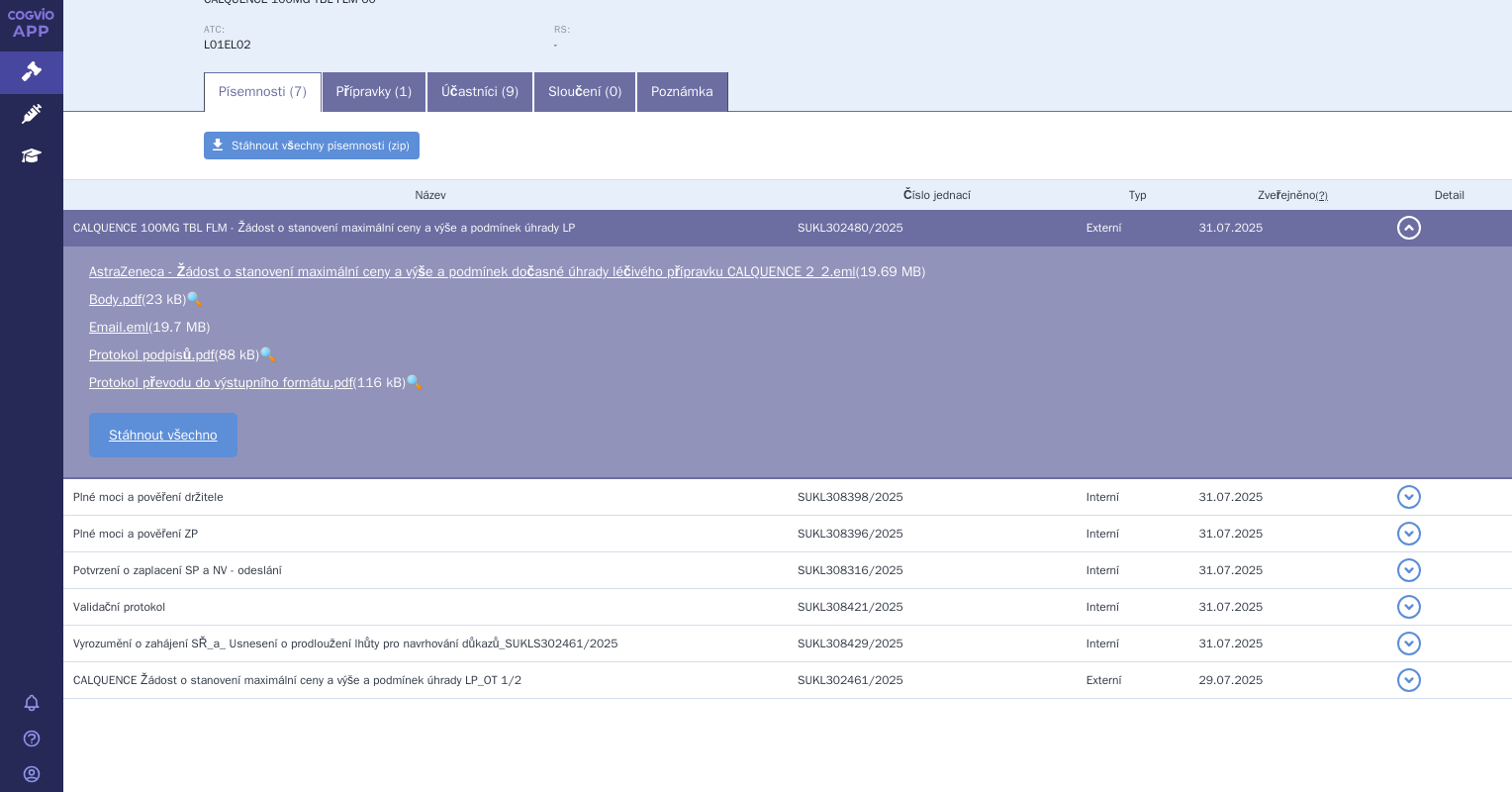 scroll, scrollTop: 271, scrollLeft: 0, axis: vertical 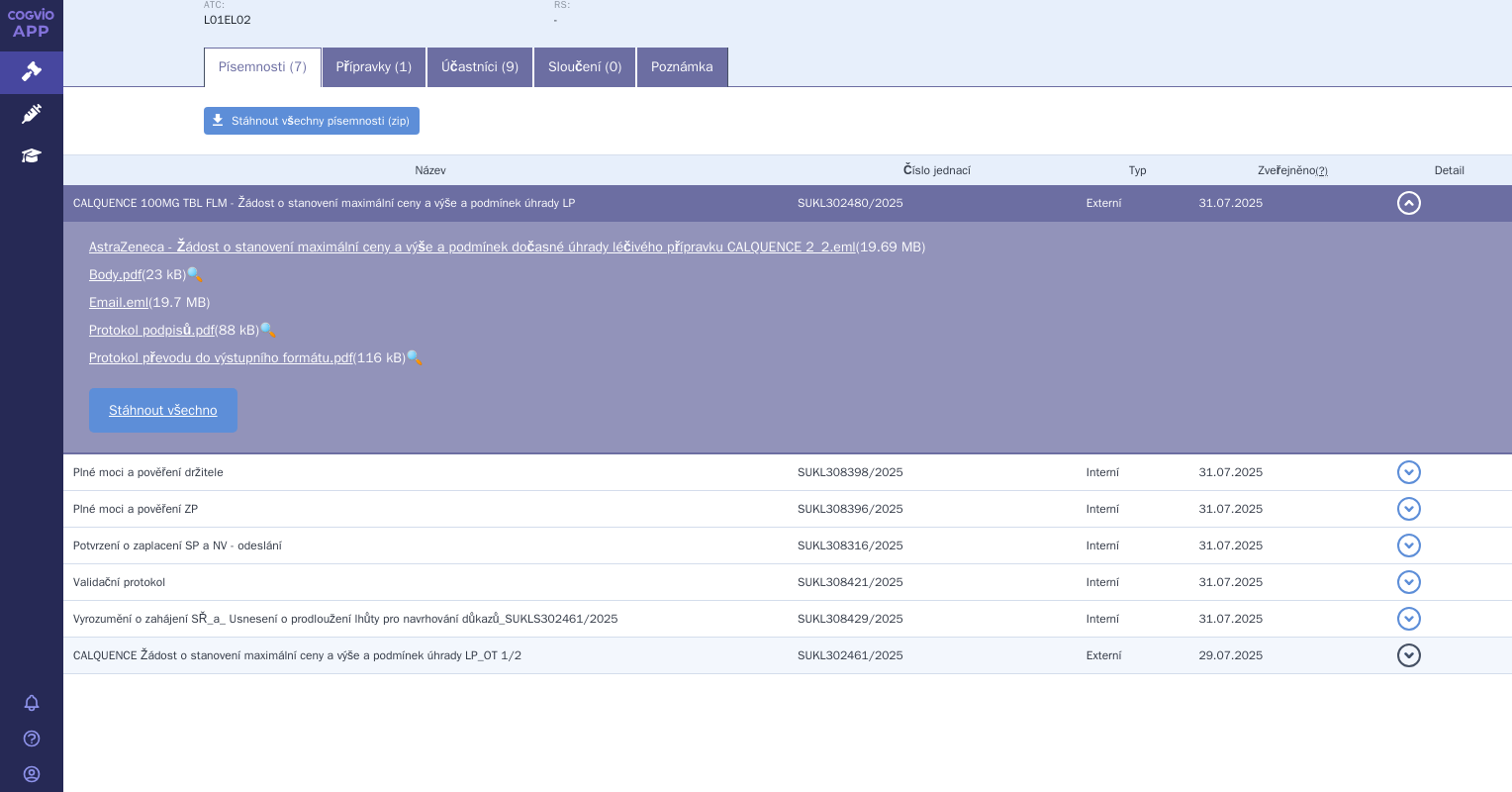 click on "CALQUENCE Žádost o stanovení maximální ceny a výše a podmínek úhrady LP_OT 1/2" at bounding box center (430, 655) 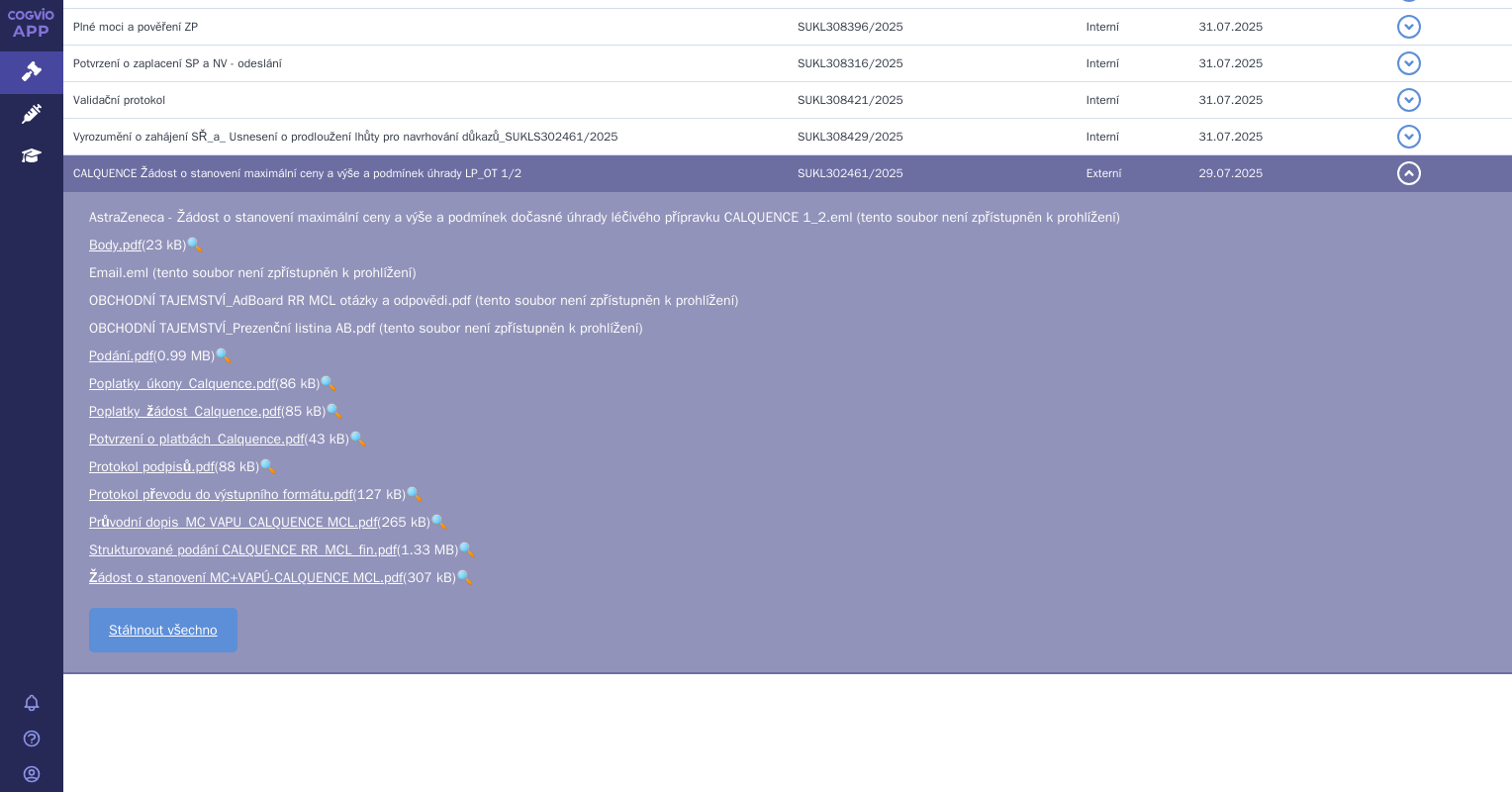 scroll, scrollTop: 422, scrollLeft: 0, axis: vertical 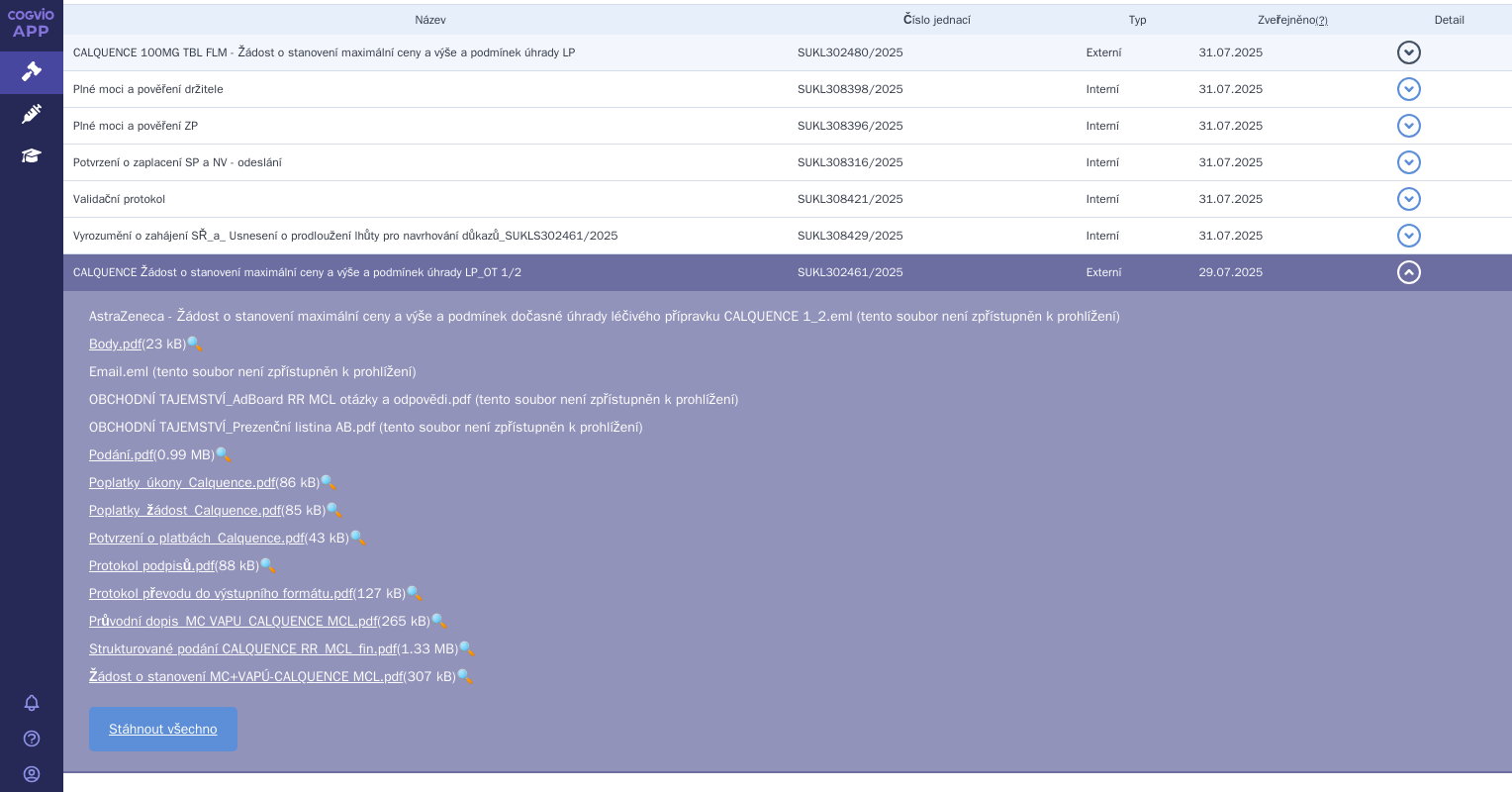 click on "CALQUENCE, TBL FLM - Žádost o stanovení maximální ceny a výše a podmínek úhrady LP" at bounding box center [430, 52] 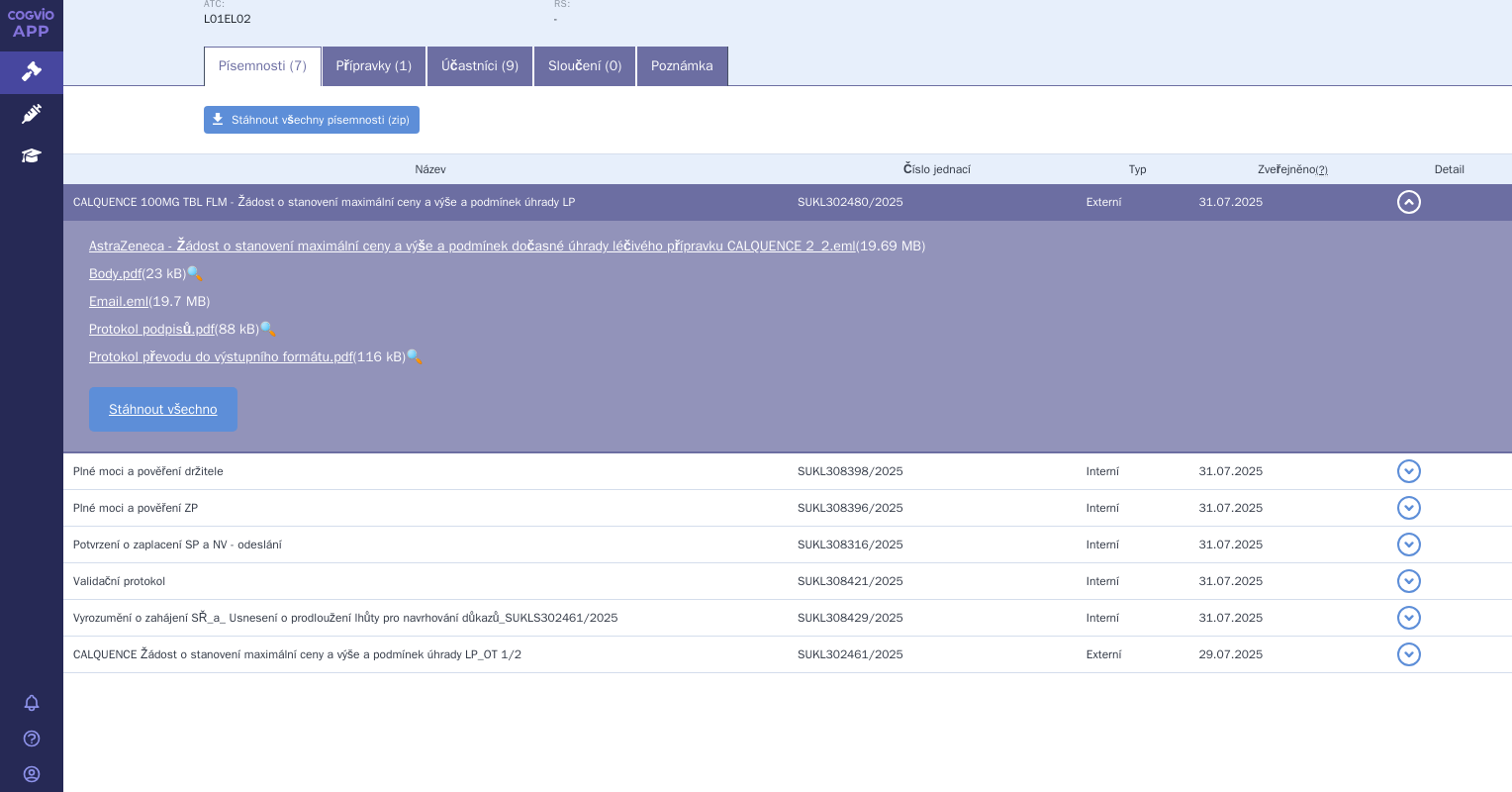 scroll, scrollTop: 271, scrollLeft: 0, axis: vertical 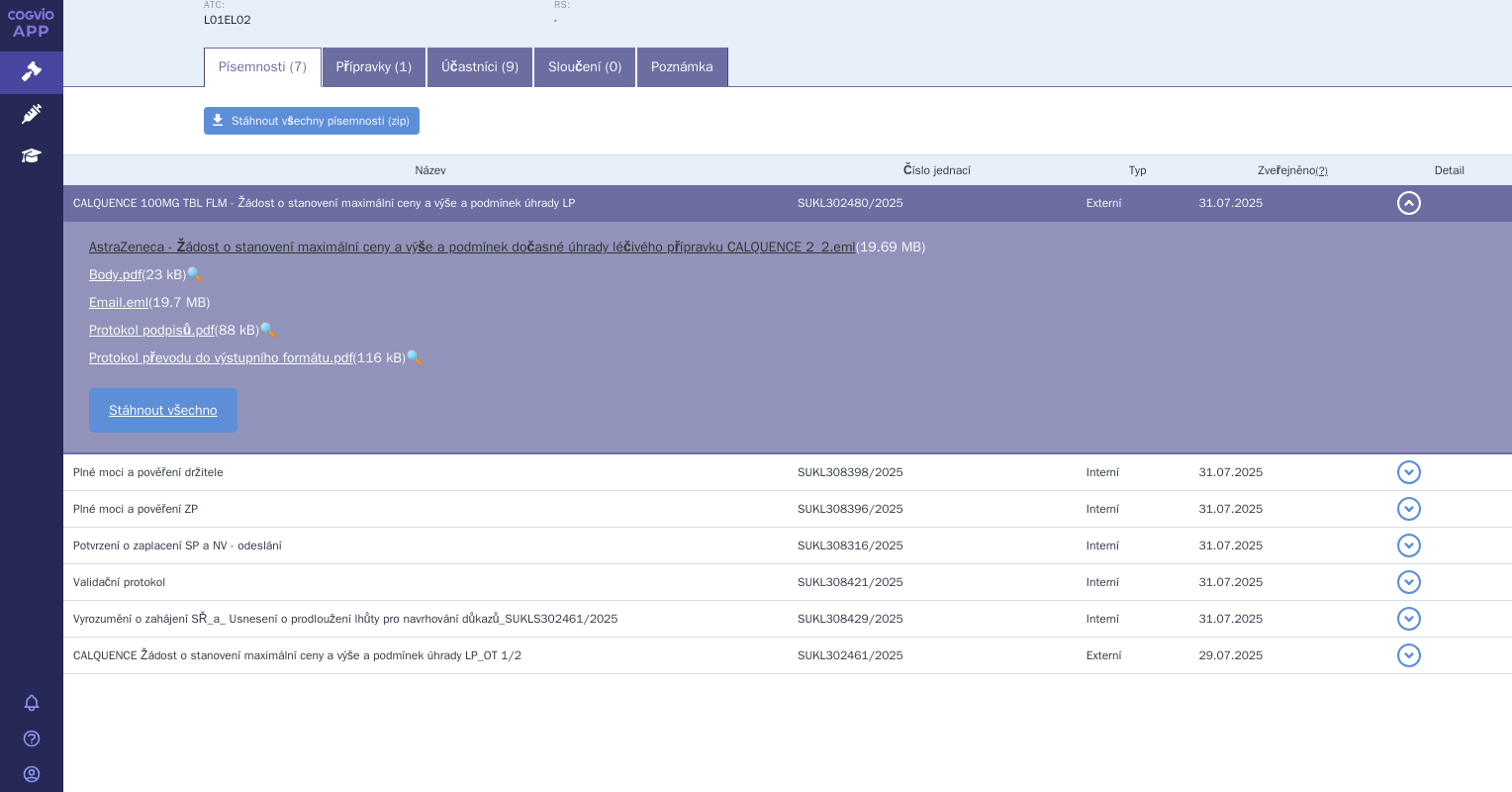 click on "AstraZeneca - Žádost o stanovení maximální ceny a výše a podmínek dočasné úhrady léčivého přípravku CALQUENCE 2_2.eml" at bounding box center [472, 247] 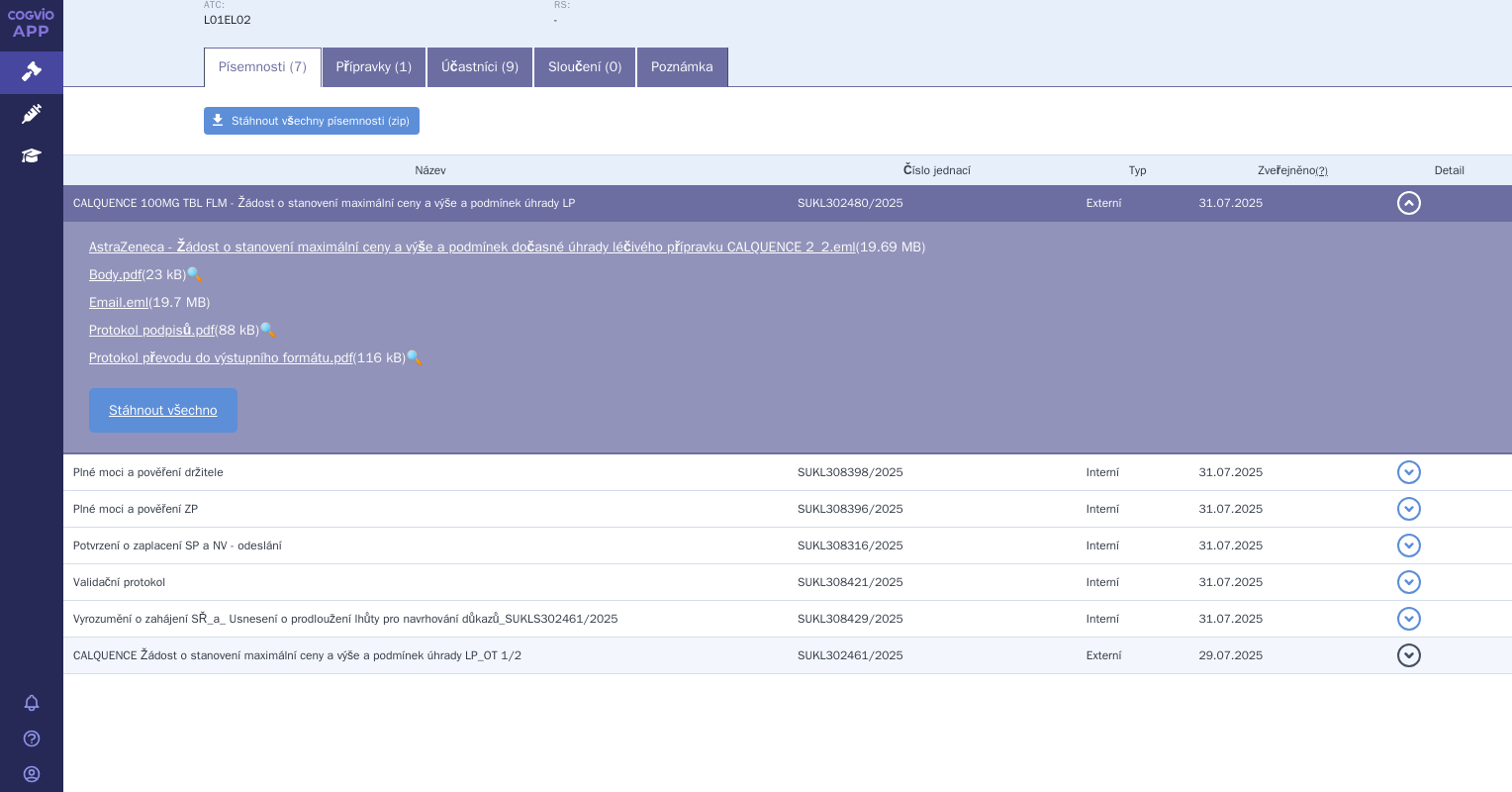 click on "CALQUENCE Žádost o stanovení maximální ceny a výše a podmínek úhrady LP_OT 1/2" at bounding box center [425, 655] 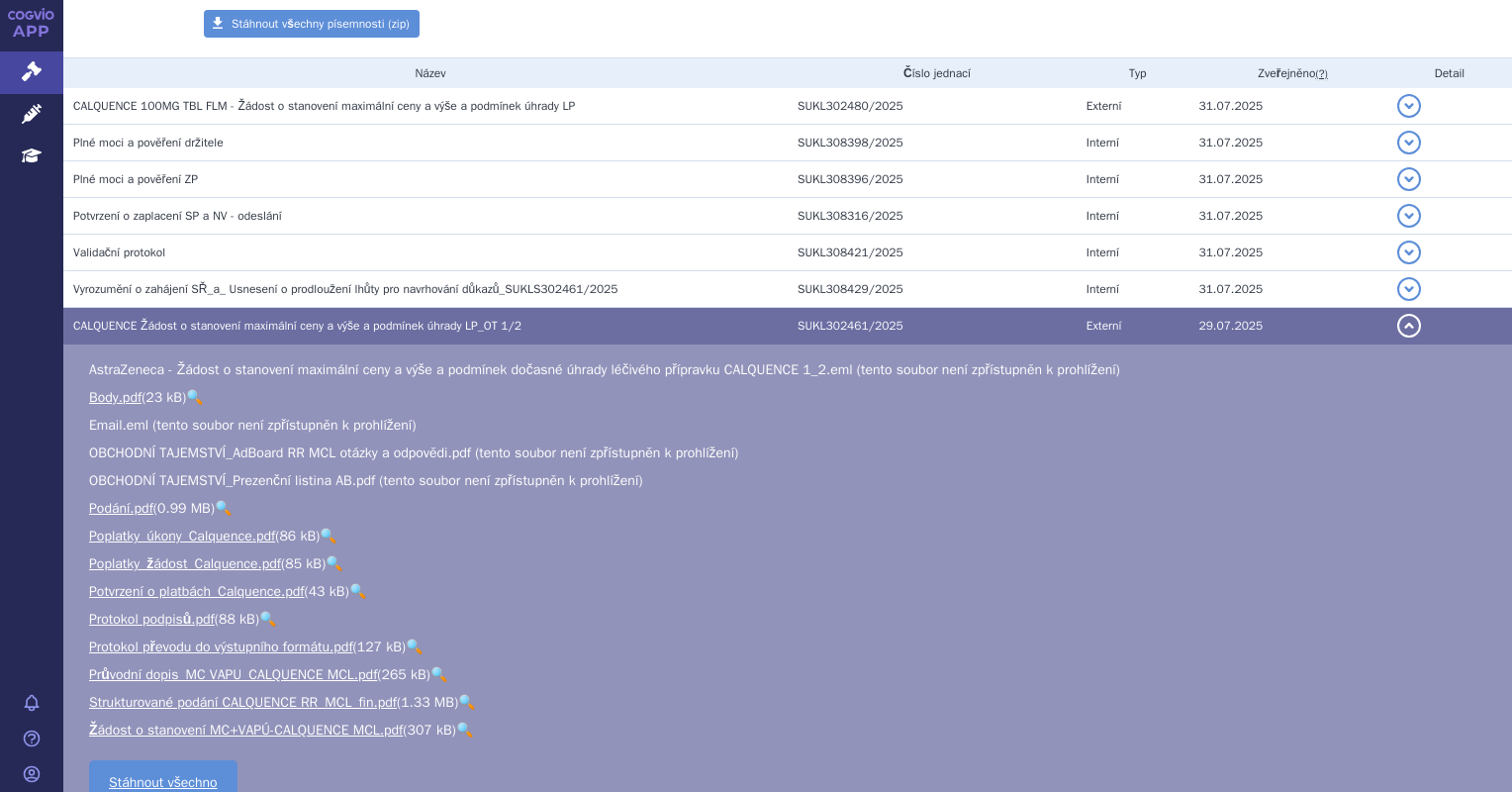 scroll, scrollTop: 469, scrollLeft: 0, axis: vertical 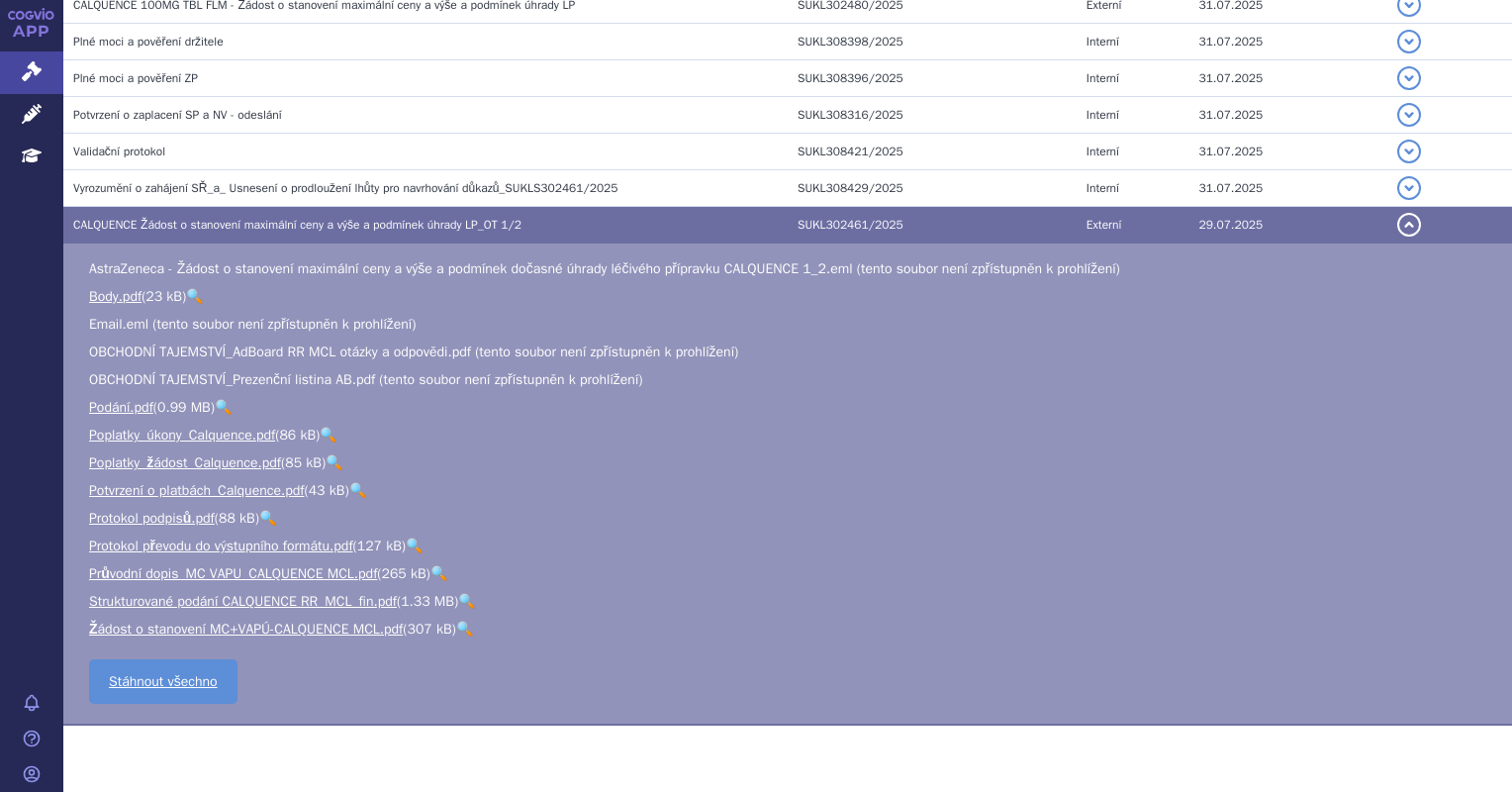 click on "🔍" at bounding box center (466, 601) 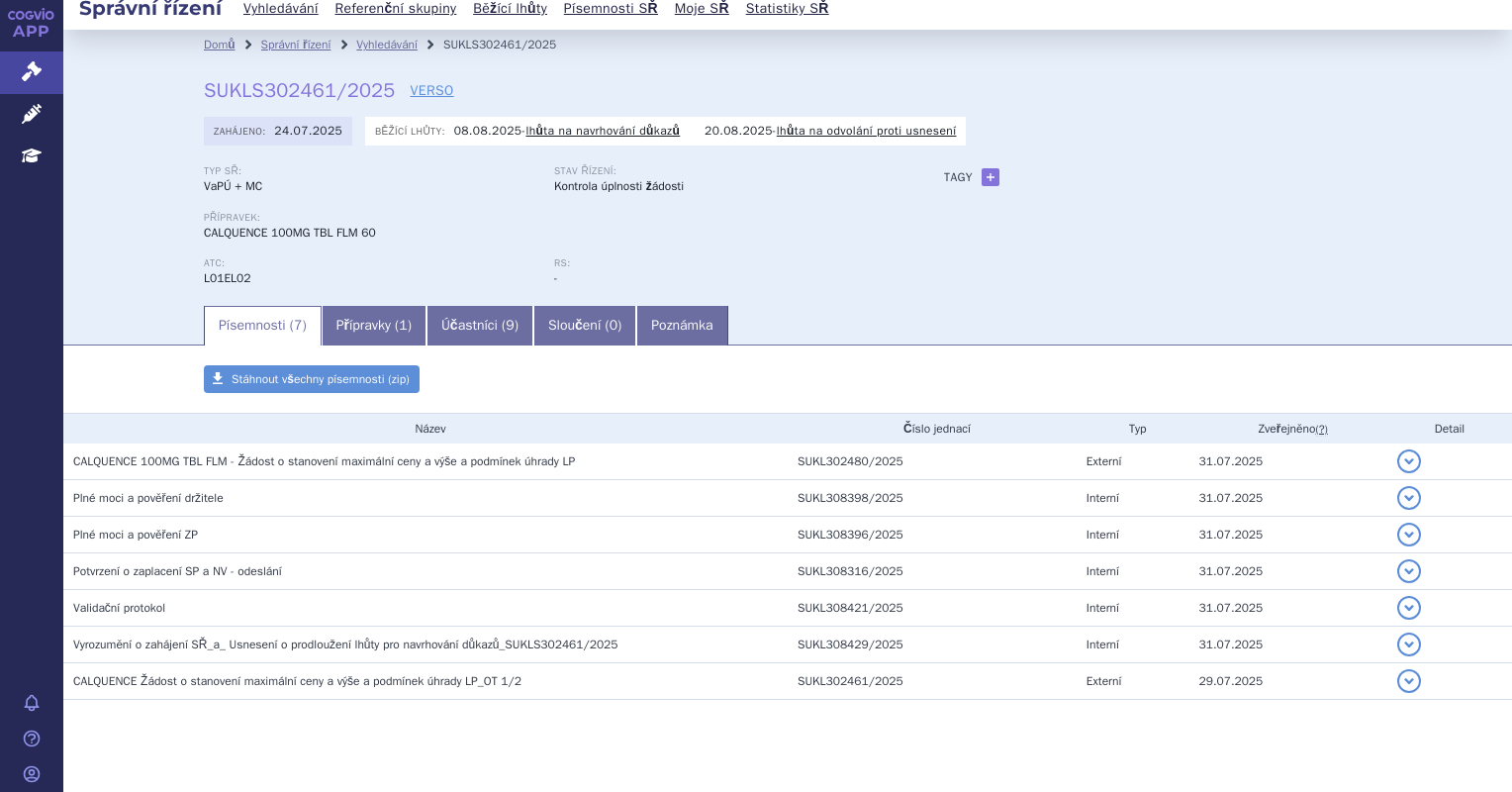 scroll, scrollTop: 0, scrollLeft: 0, axis: both 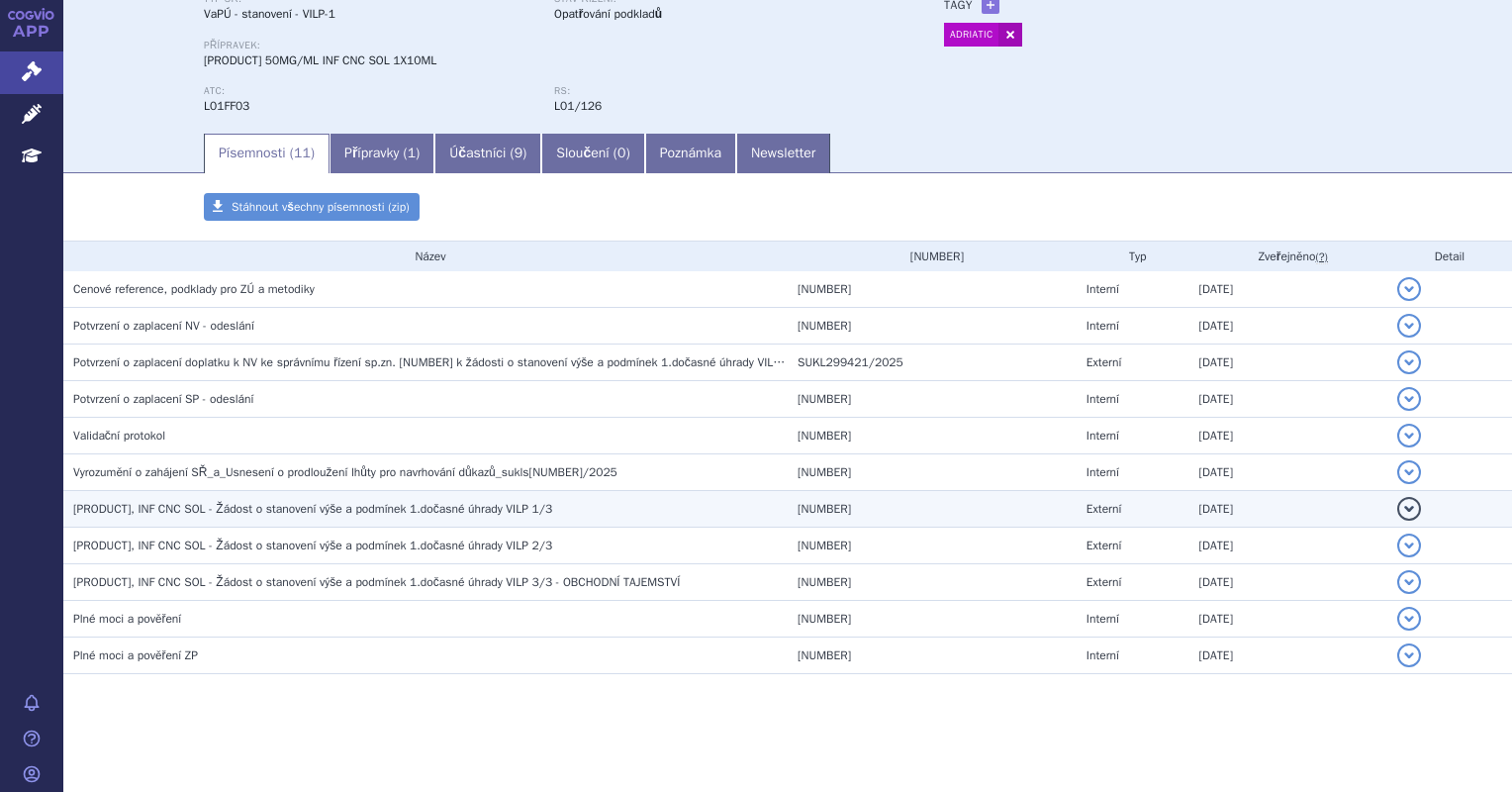 click on "IMFINZI, INF CNC SOL - Žádost o stanovení výše a podmínek 1.dočasné úhrady VILP 1/3" at bounding box center [430, 509] 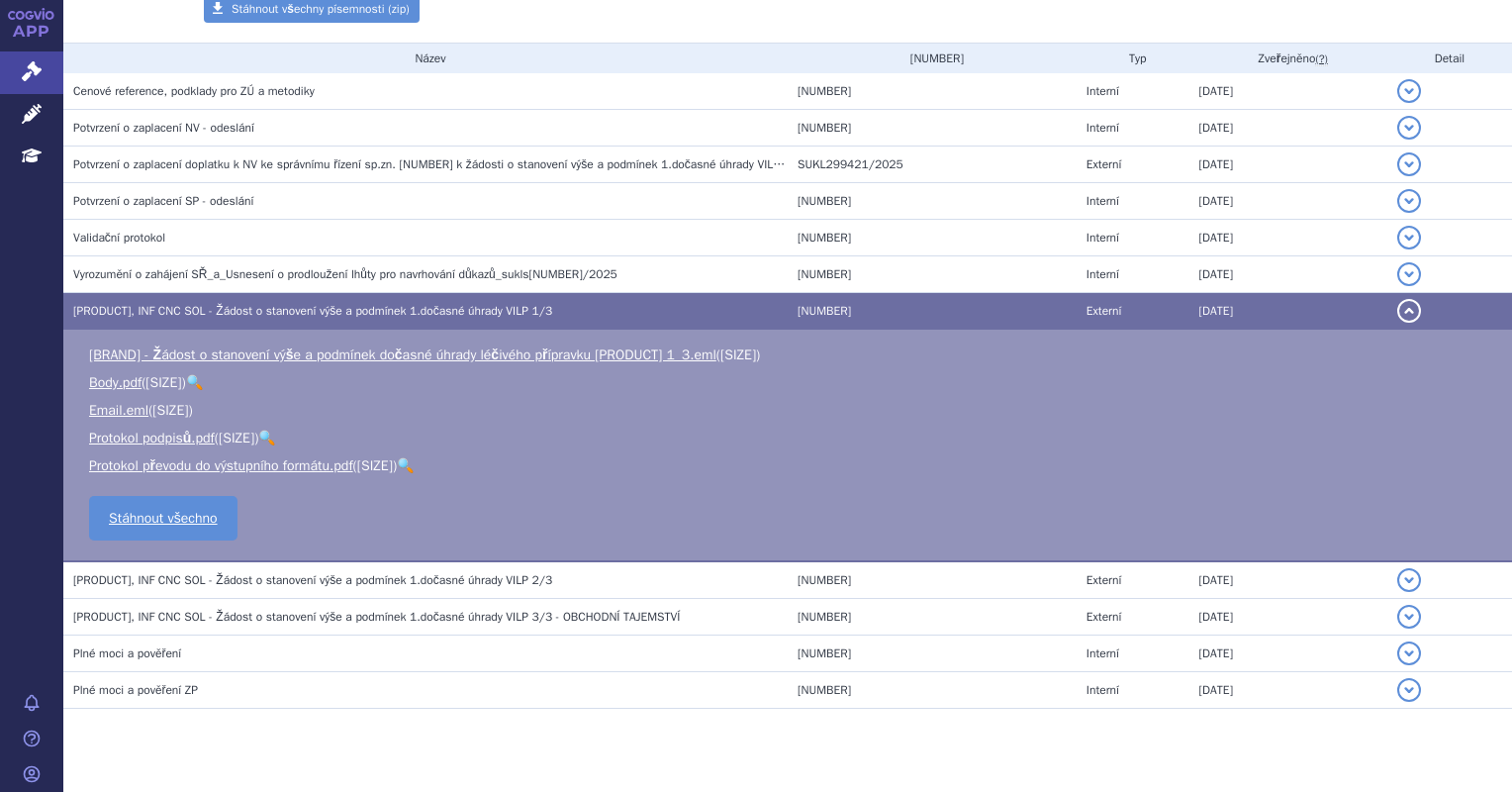 scroll, scrollTop: 284, scrollLeft: 0, axis: vertical 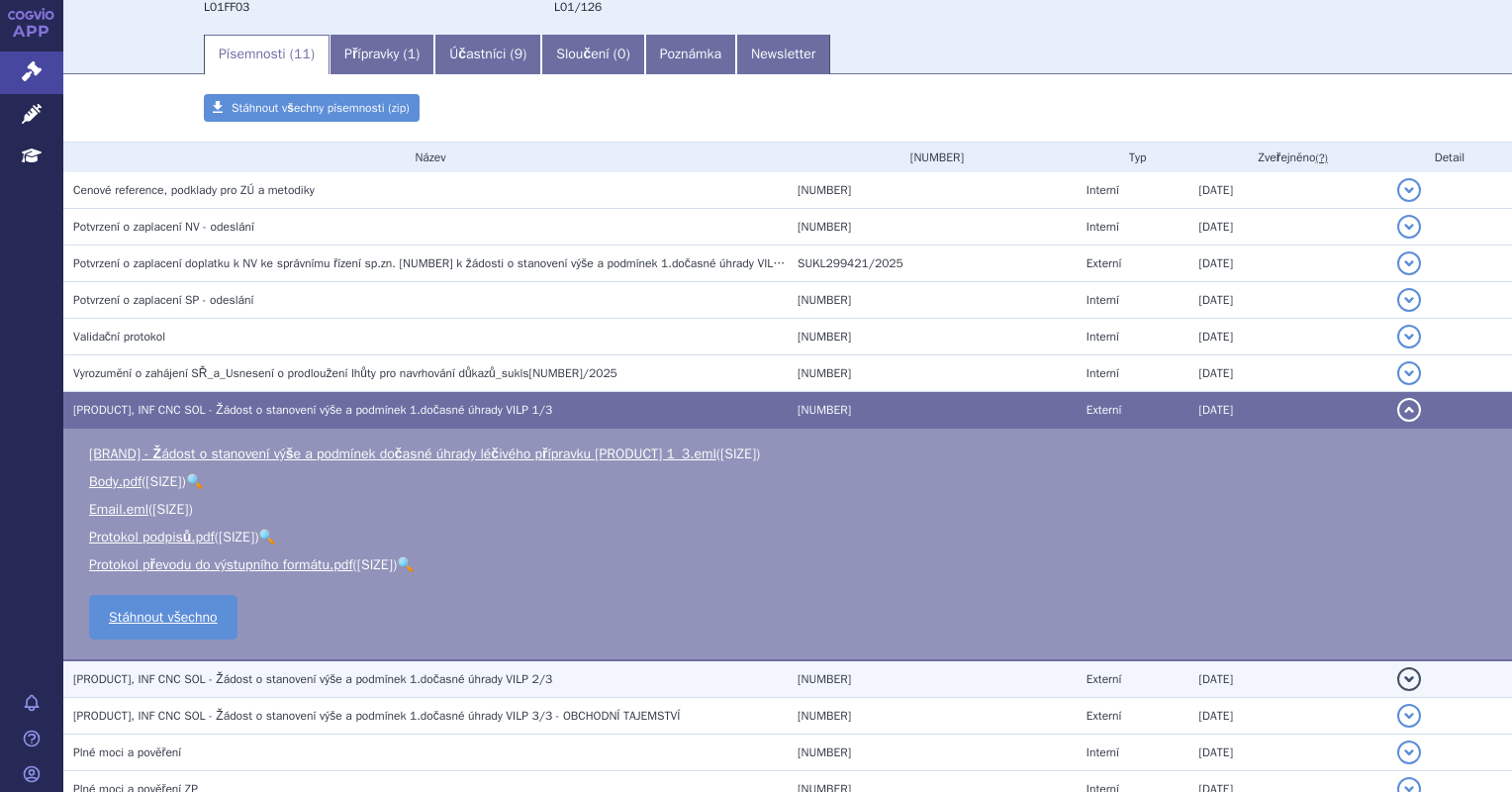 click on "IMFINZI, INF CNC SOL - Žádost o stanovení výše a podmínek 1.dočasné úhrady VILP 2/3" at bounding box center [430, 679] 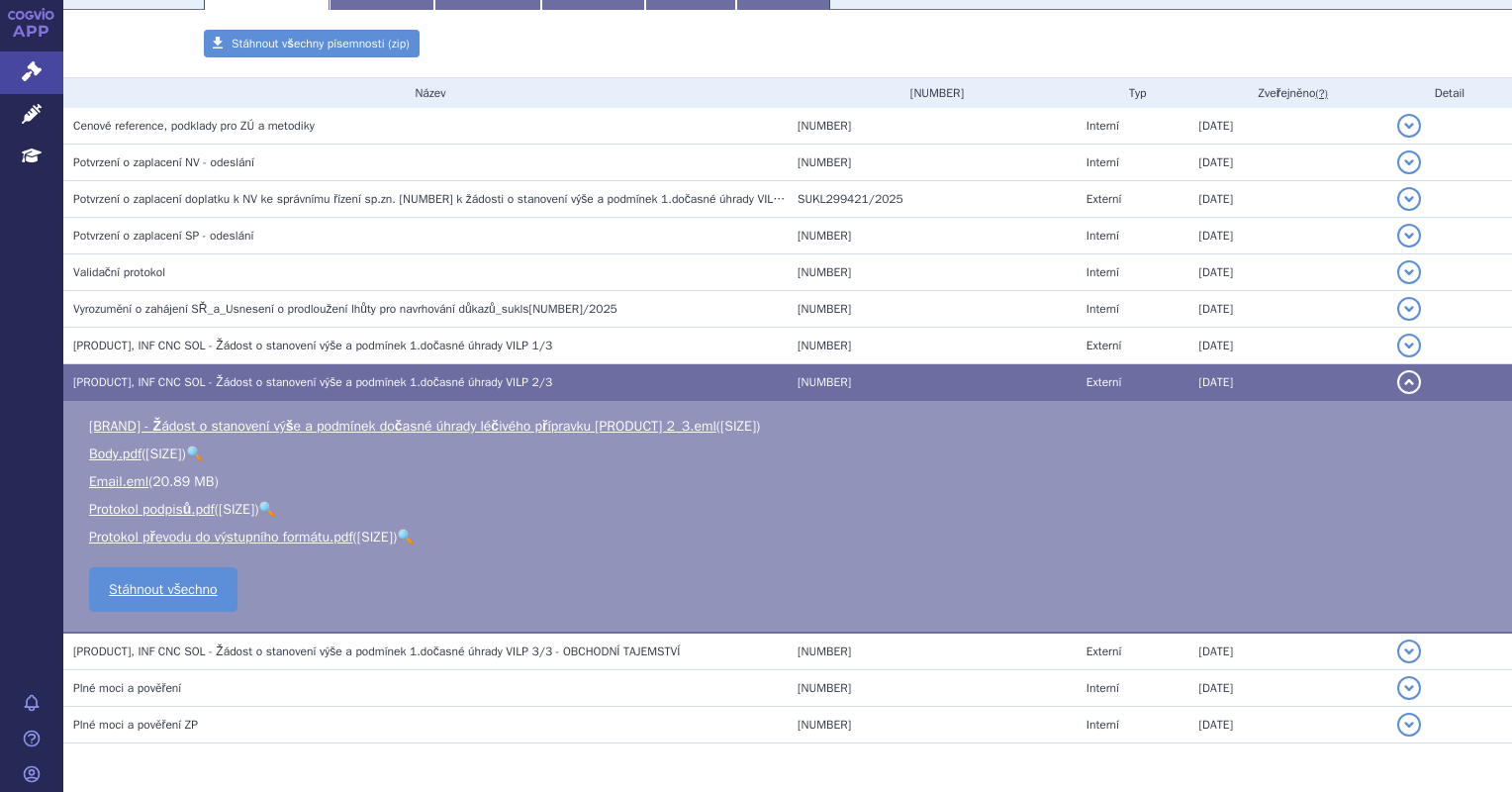 scroll, scrollTop: 383, scrollLeft: 0, axis: vertical 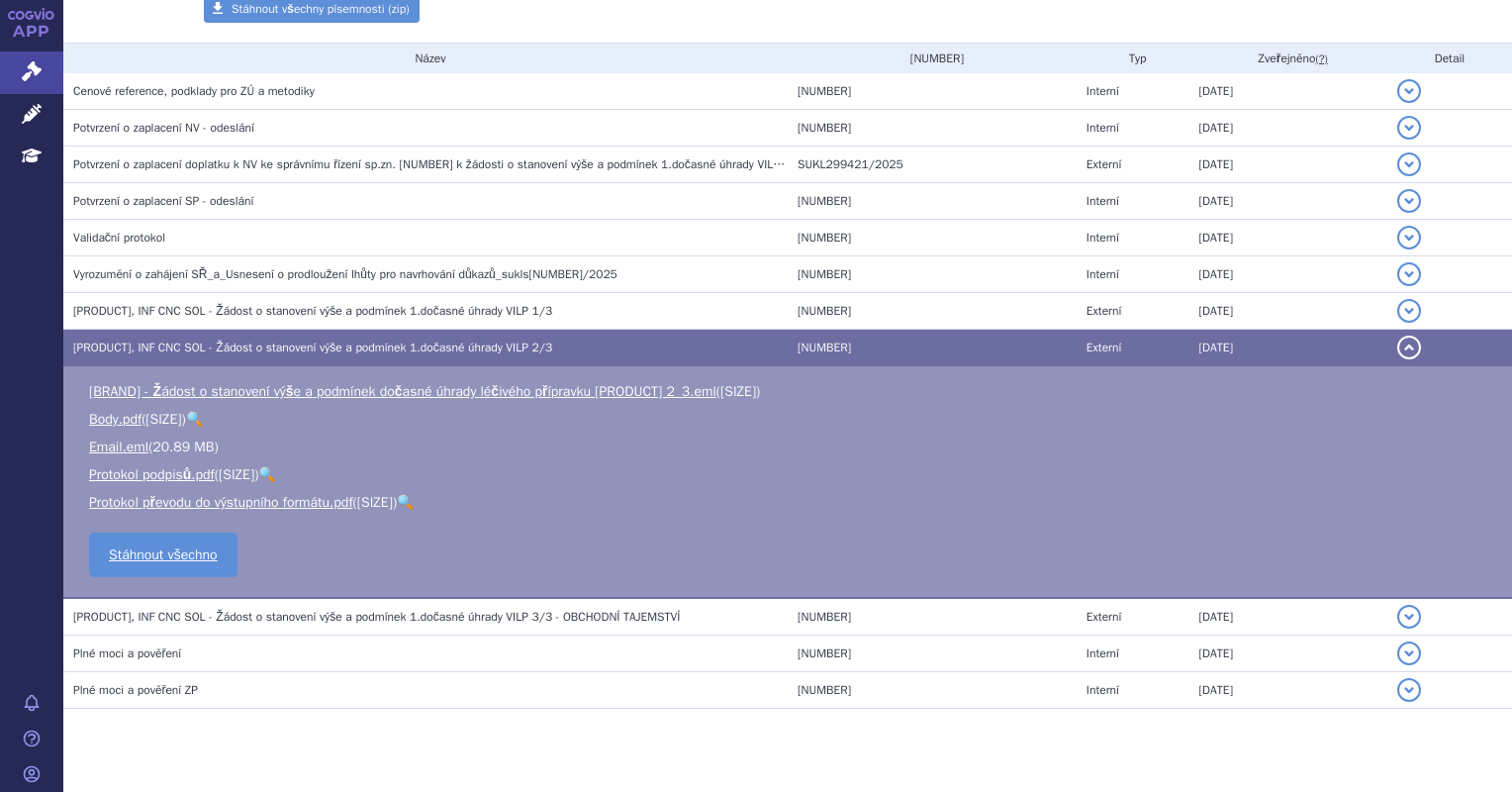 click on "IMFINZI, INF CNC SOL - Žádost o stanovení výše a podmínek 1.dočasné úhrady VILP 3/3 - OBCHODNÍ TAJEMSTVÍ" at bounding box center [430, 617] 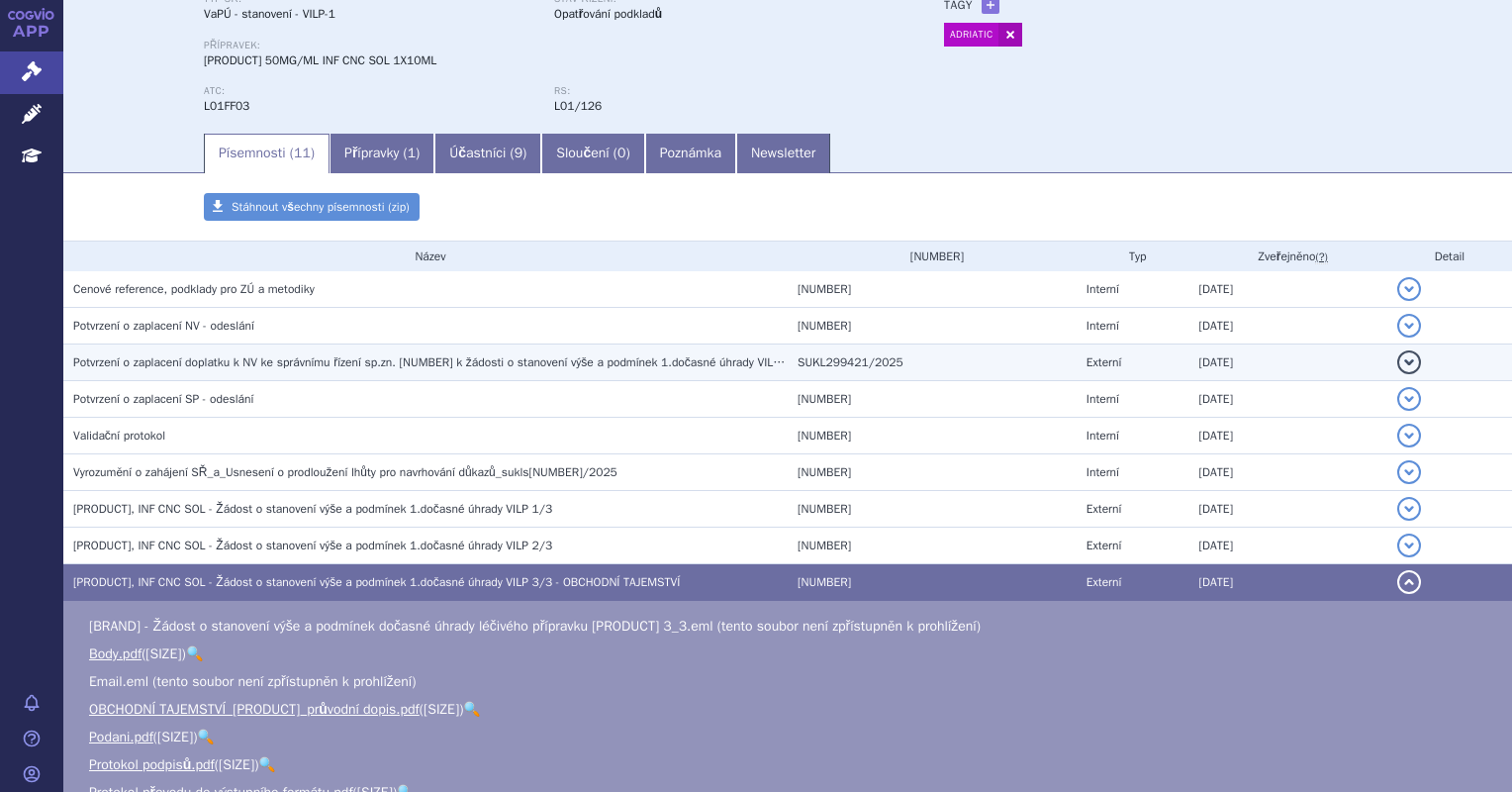 scroll, scrollTop: 0, scrollLeft: 0, axis: both 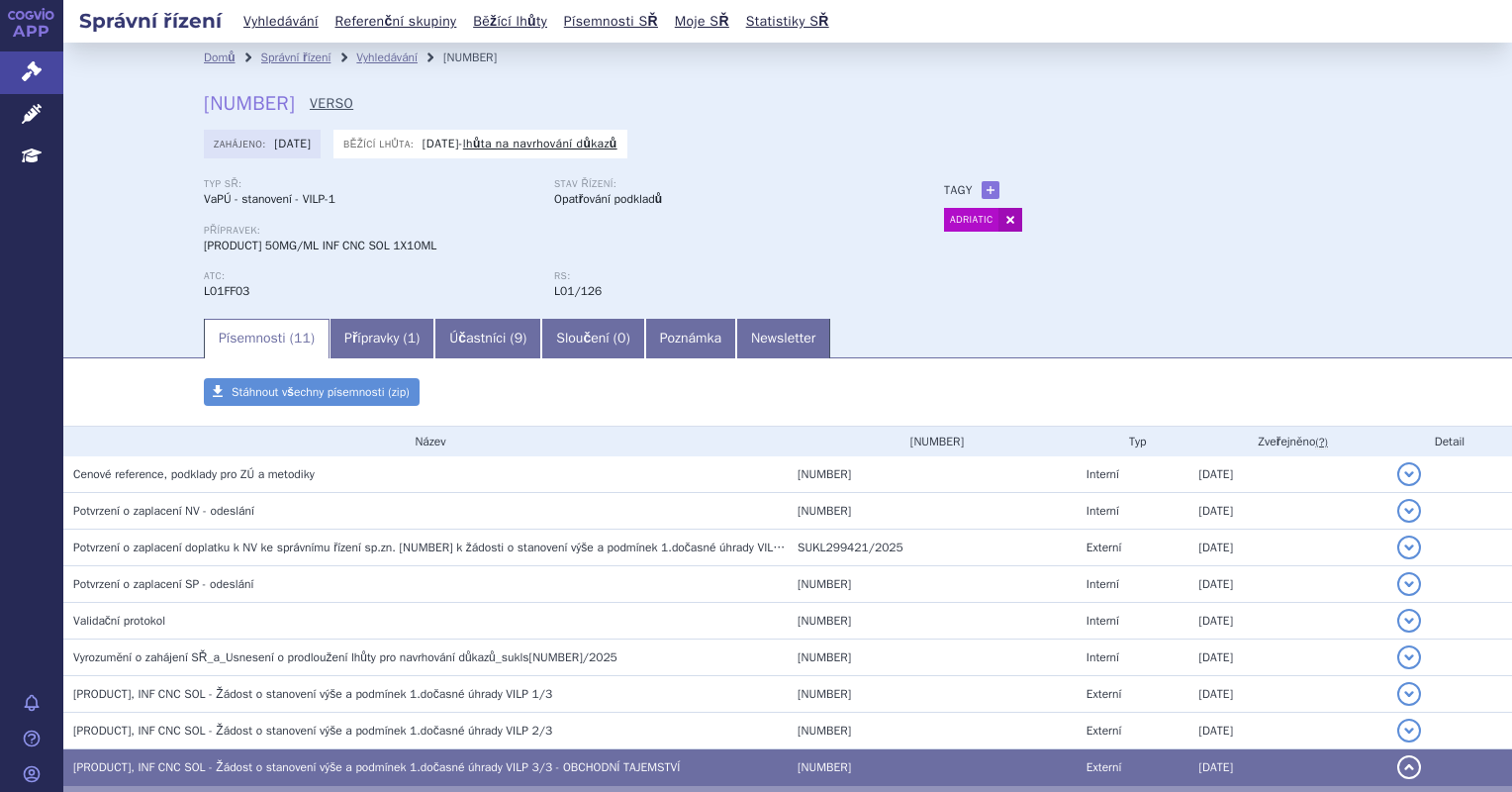 click on "VERSO" at bounding box center [331, 104] 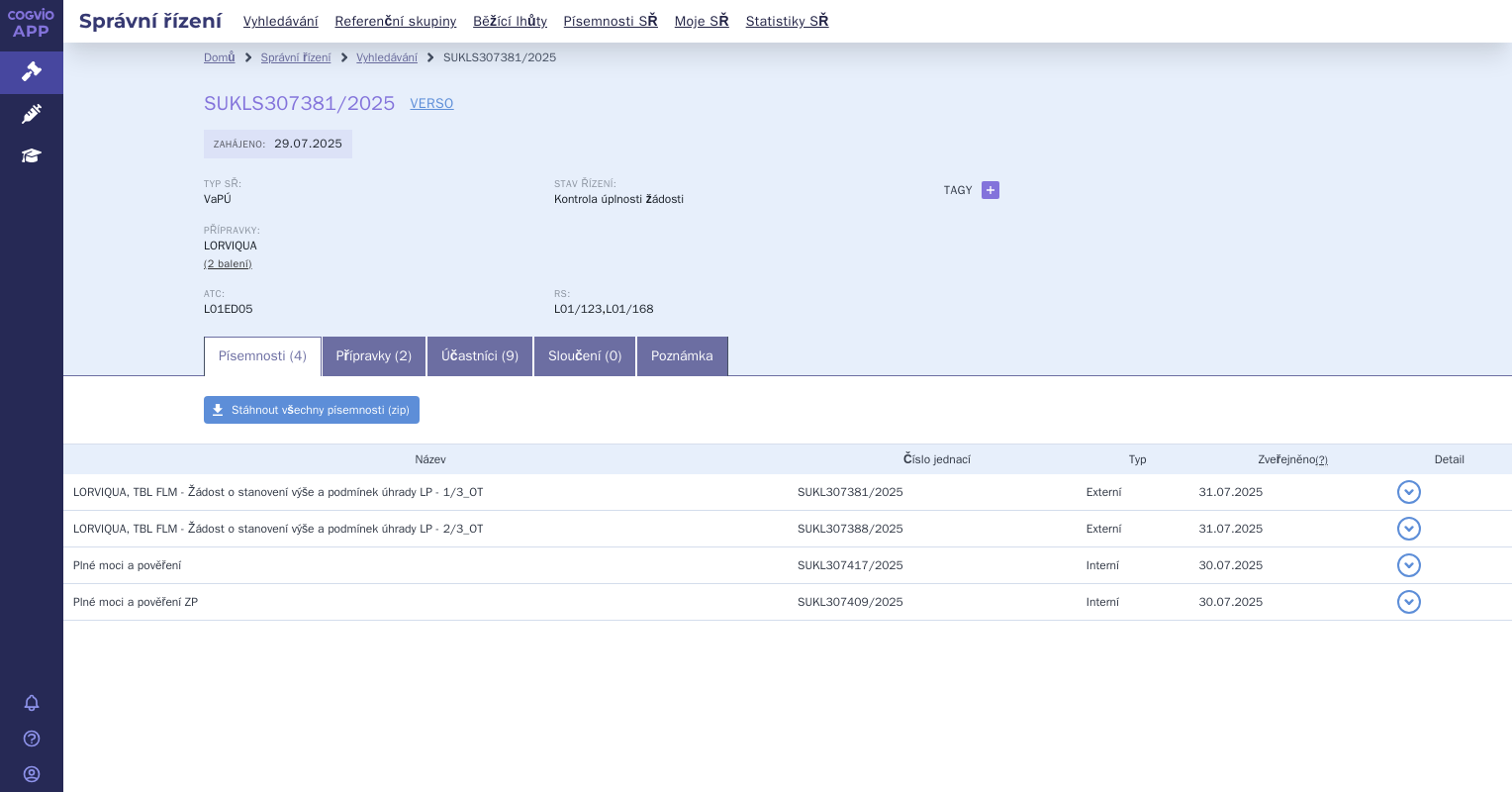 scroll, scrollTop: 0, scrollLeft: 0, axis: both 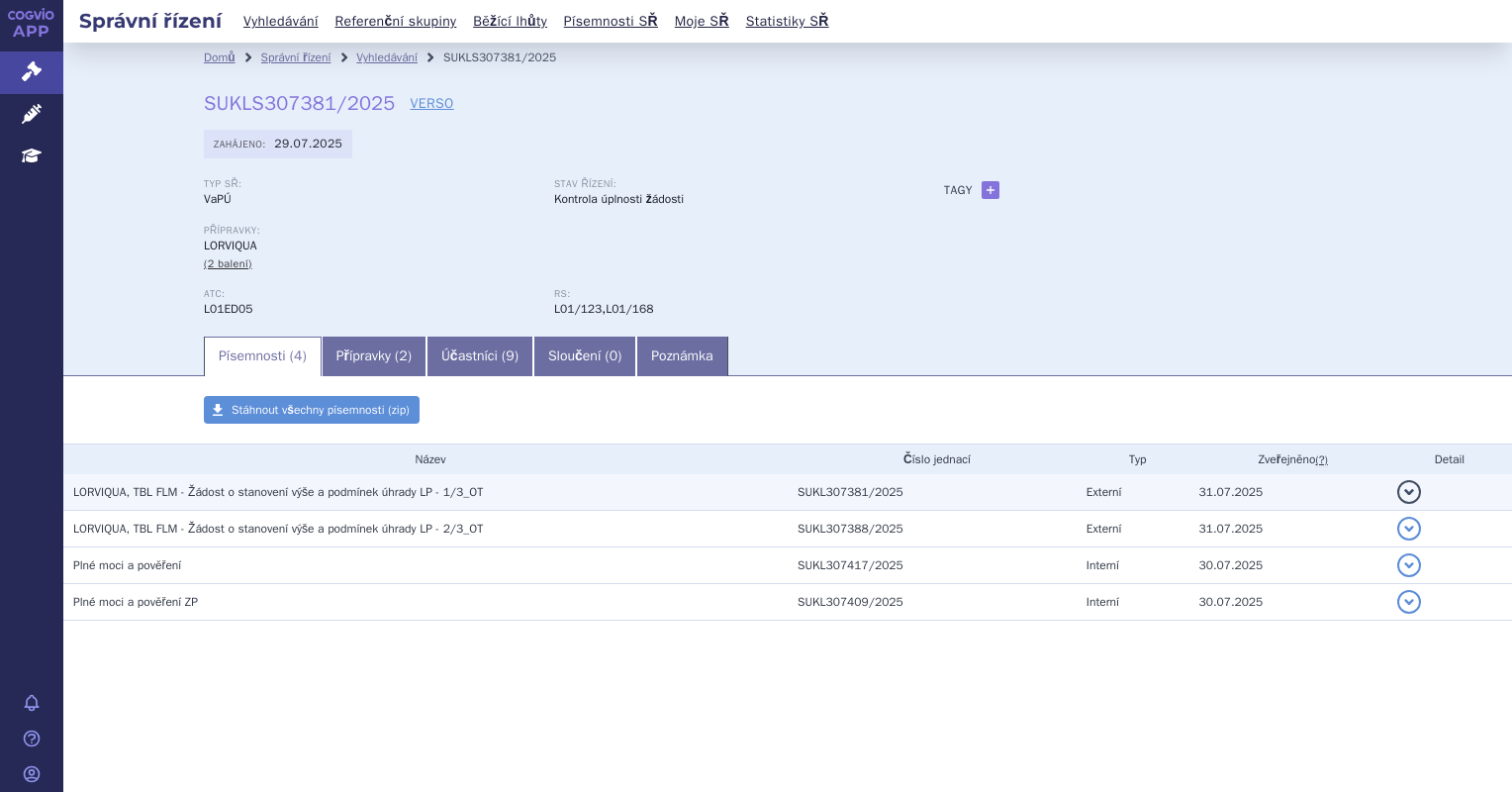 click on "LORVIQUA, TBL FLM - Žádost o stanovení výše a podmínek úhrady LP - 1/3_OT" at bounding box center (430, 492) 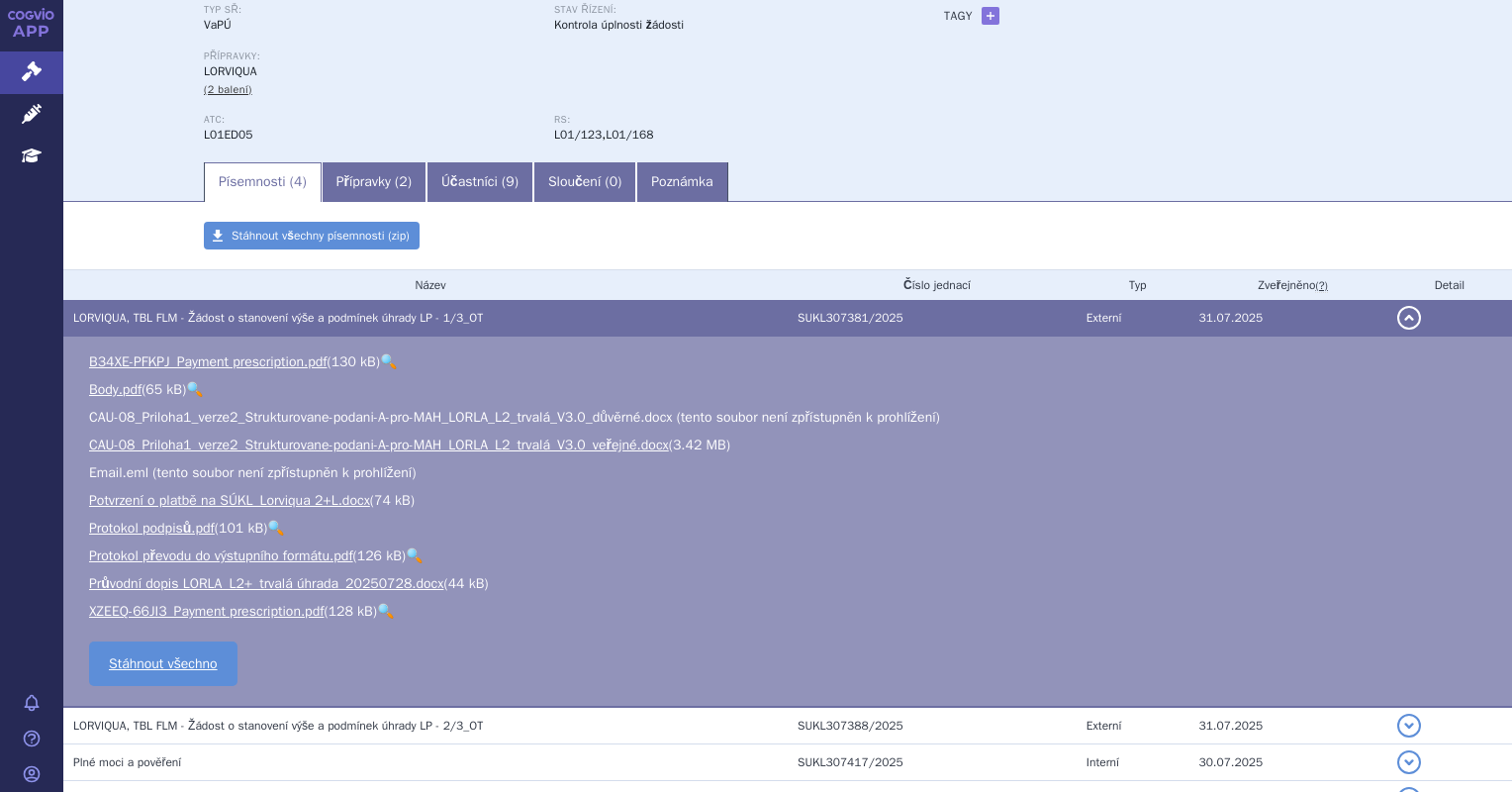 scroll, scrollTop: 198, scrollLeft: 0, axis: vertical 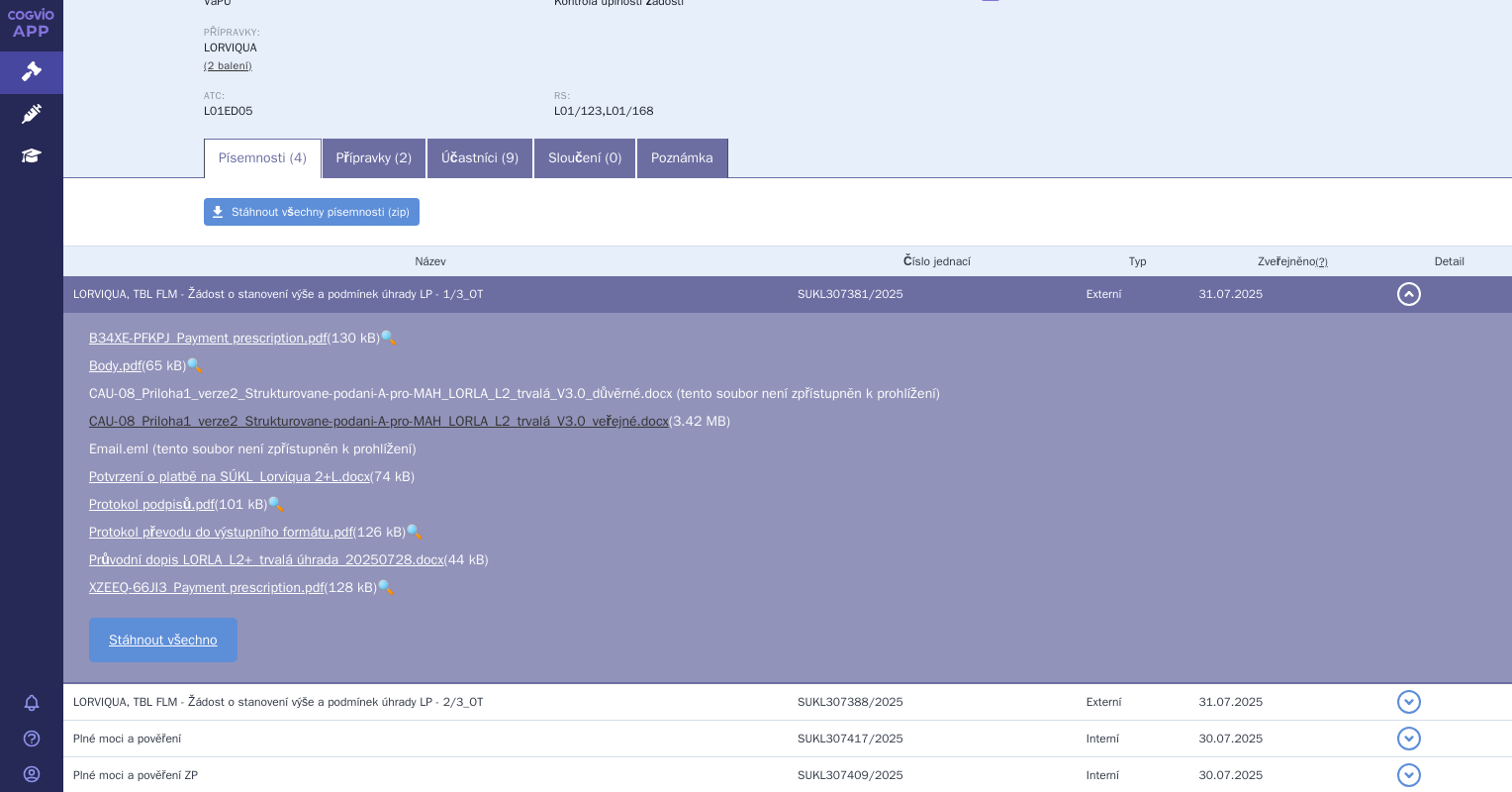 click on "CAU-08_Priloha1_verze2_Strukturovane-podani-A-pro-MAH_LORLA_L2_trvalá_V3.0_veřejné.docx" at bounding box center (379, 421) 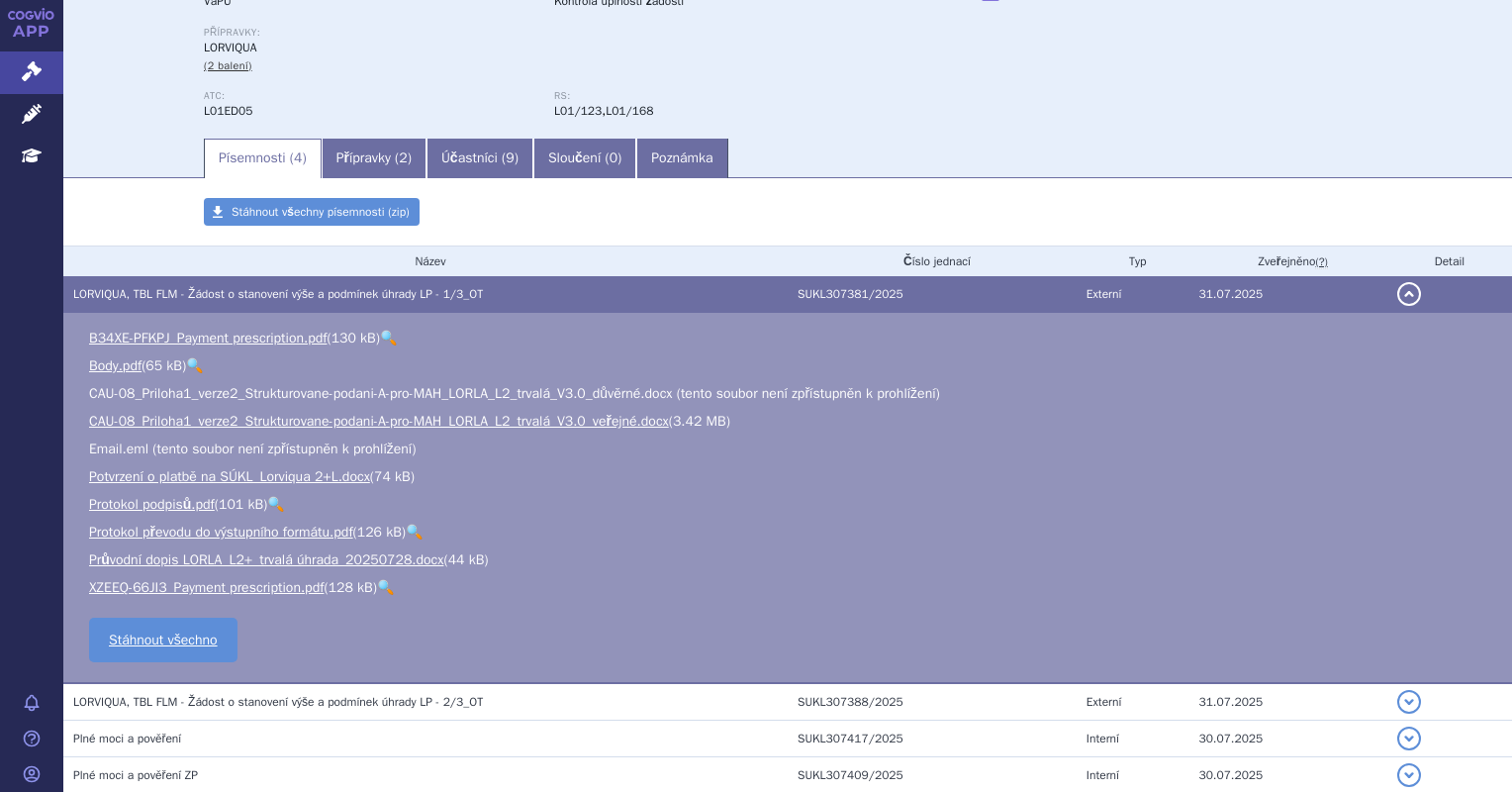 click on "Stáhnout všechny písemnosti (zip)" at bounding box center [788, 222] 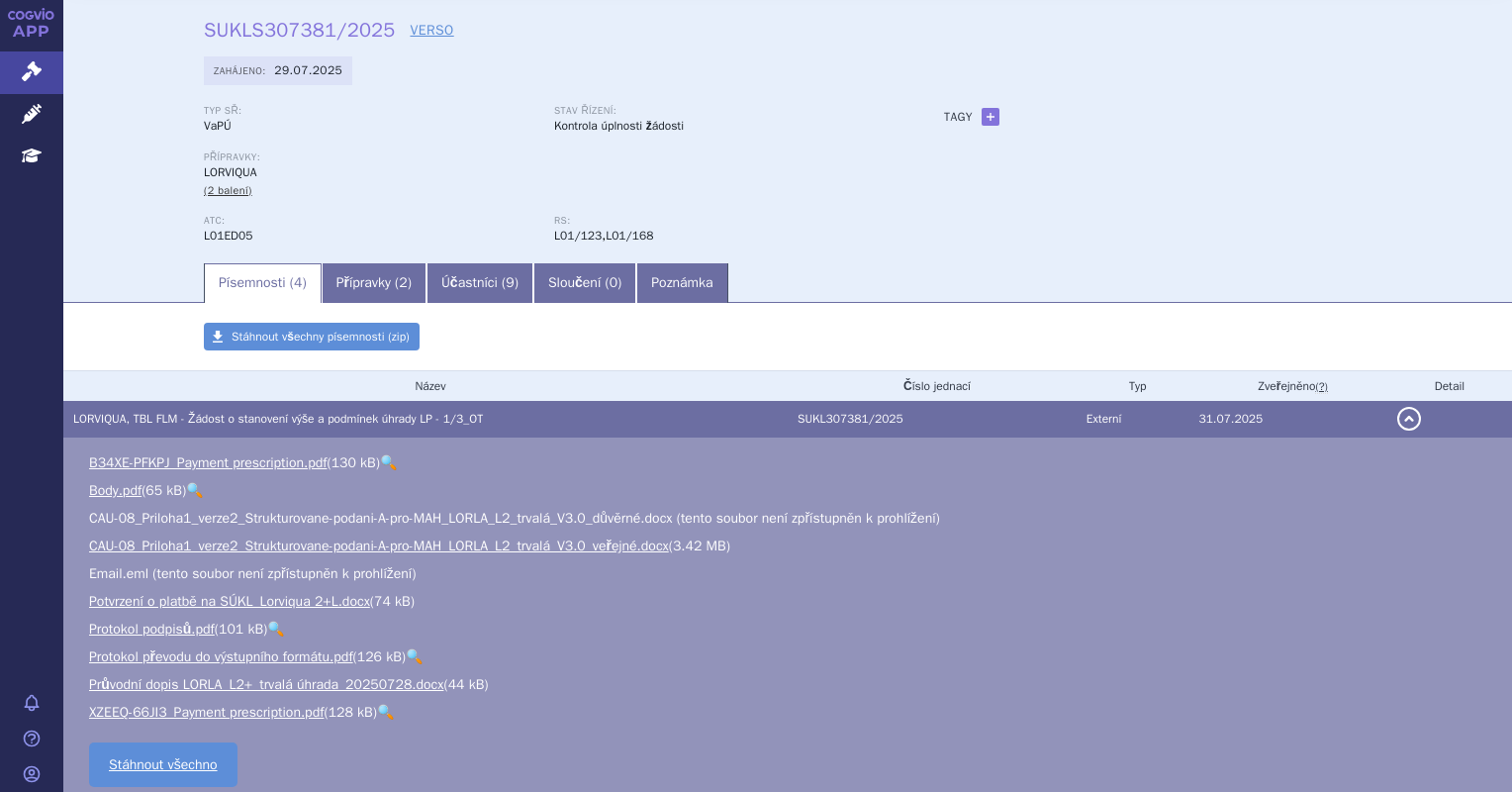 scroll, scrollTop: 0, scrollLeft: 0, axis: both 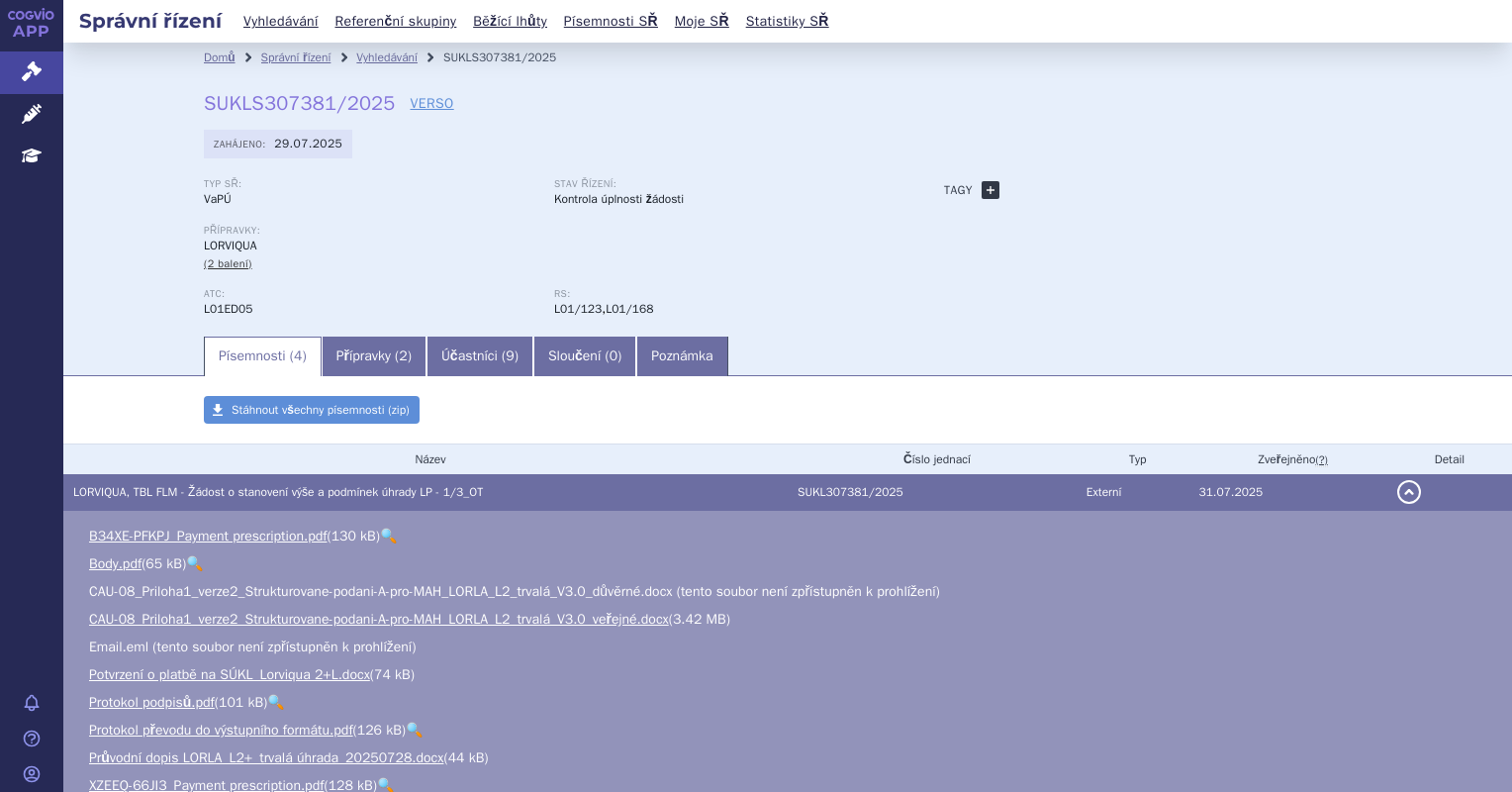 click on "+" at bounding box center (991, 190) 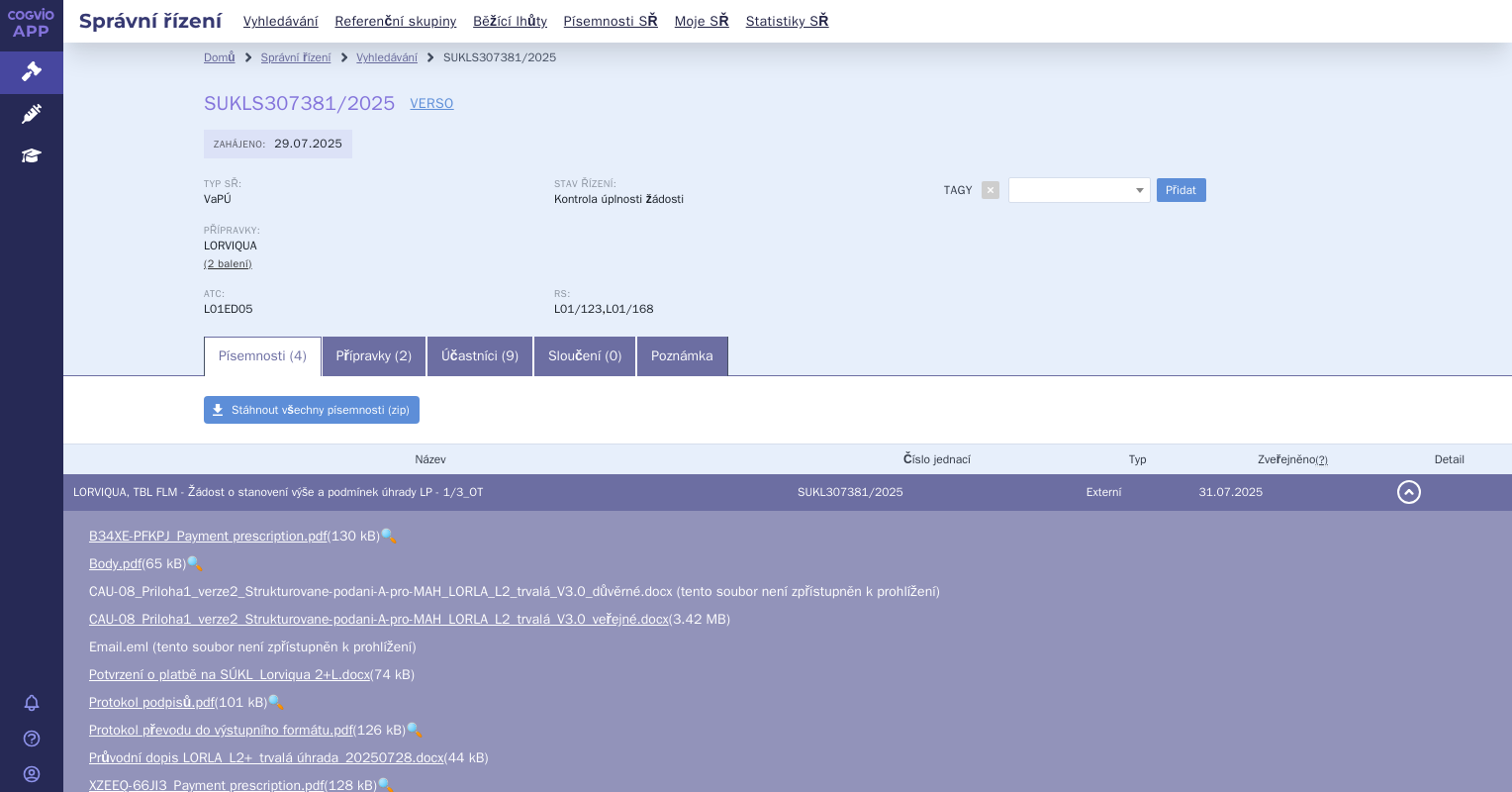 click at bounding box center [1080, 190] 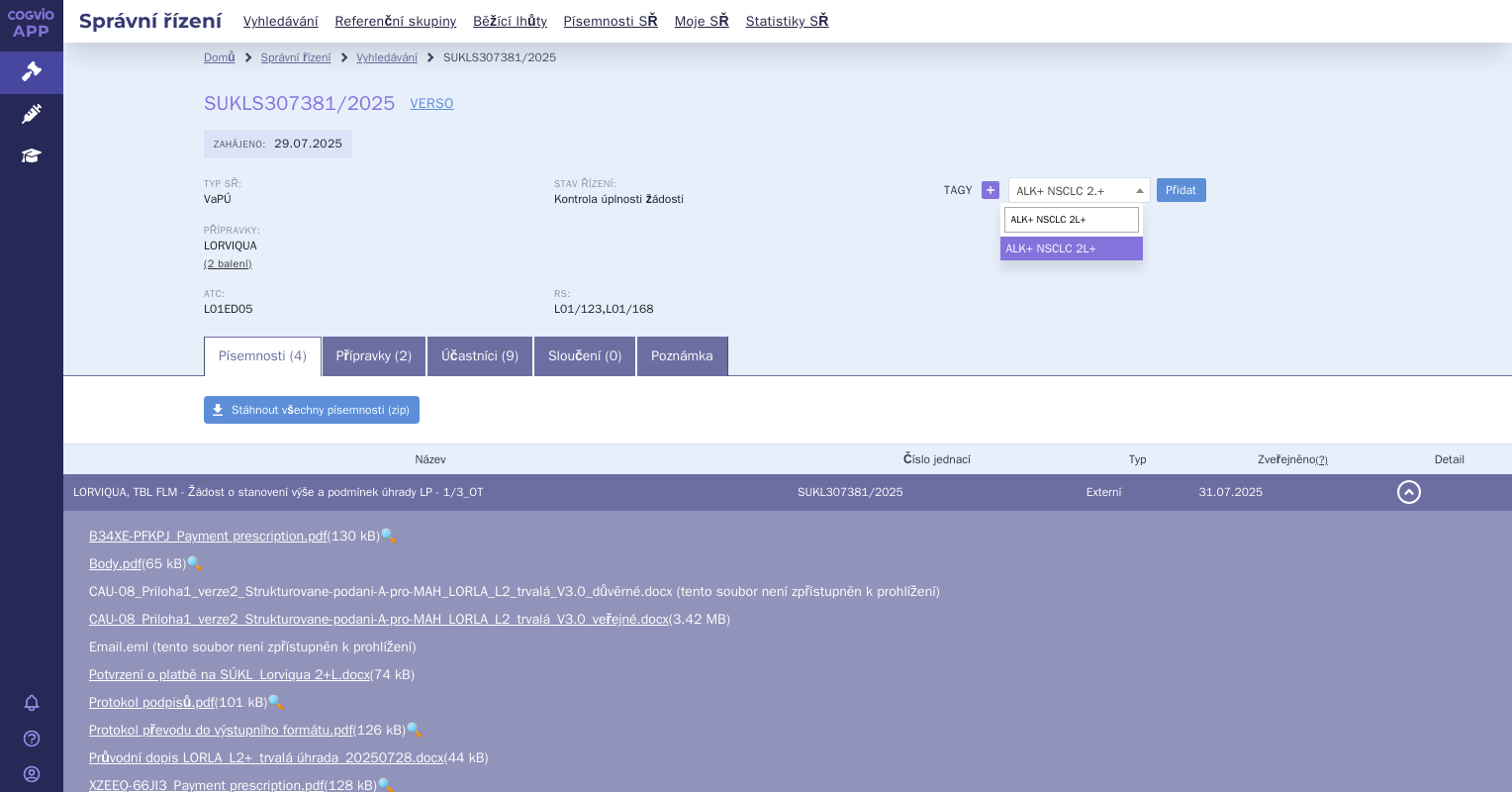 type on "ALK+ NSCLC 2L+" 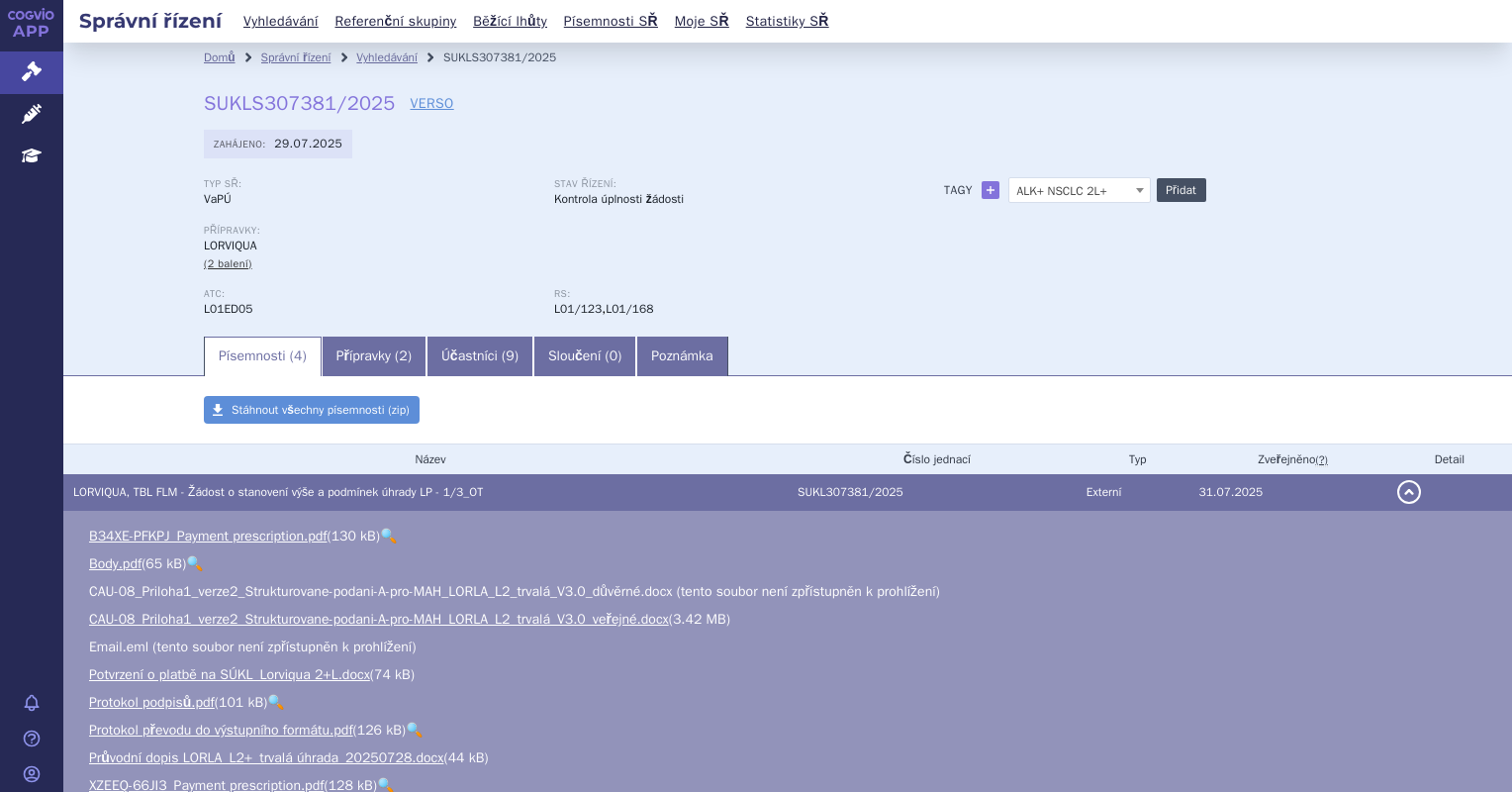 click on "Přidat" at bounding box center (1181, 190) 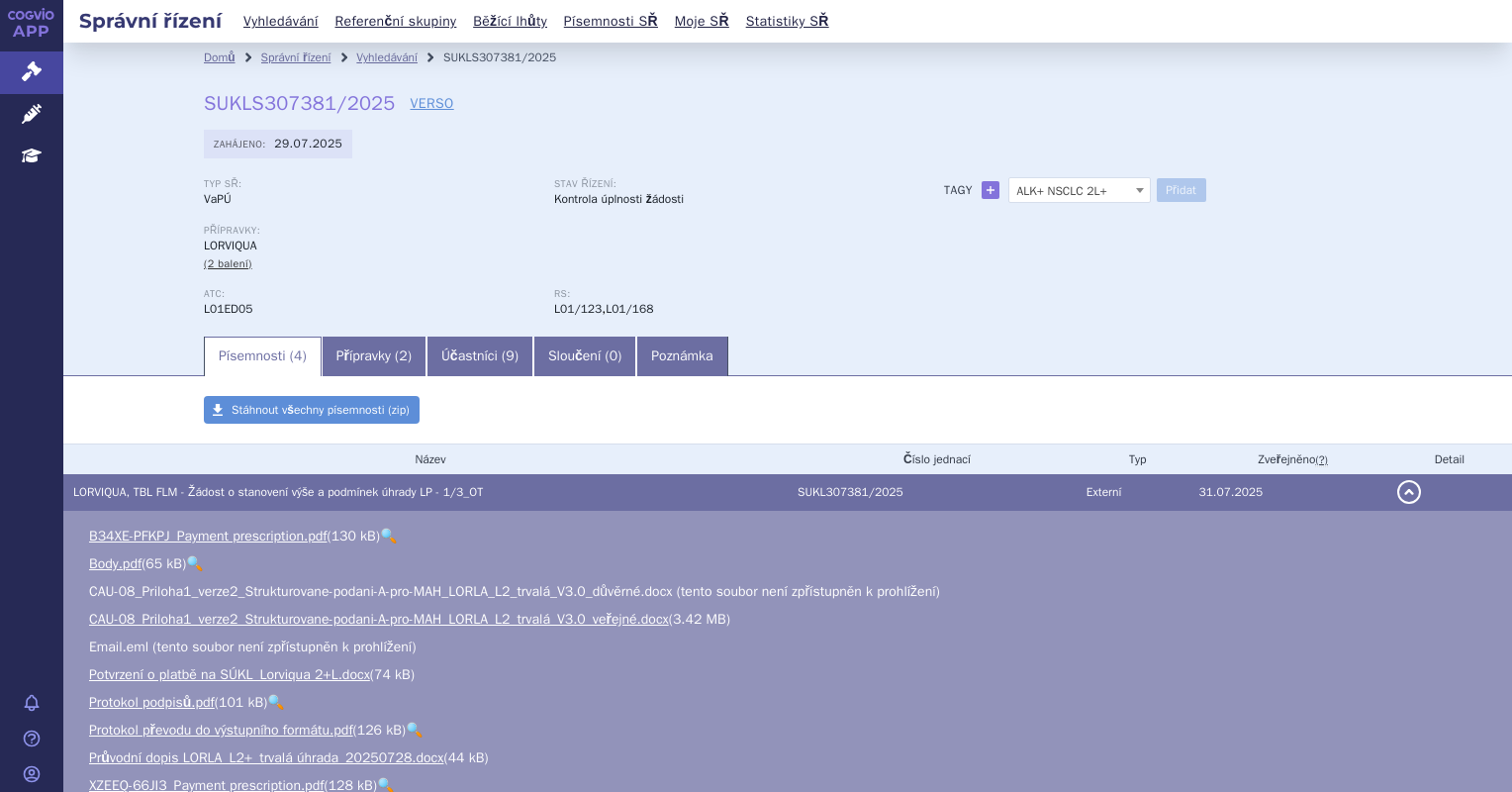 select 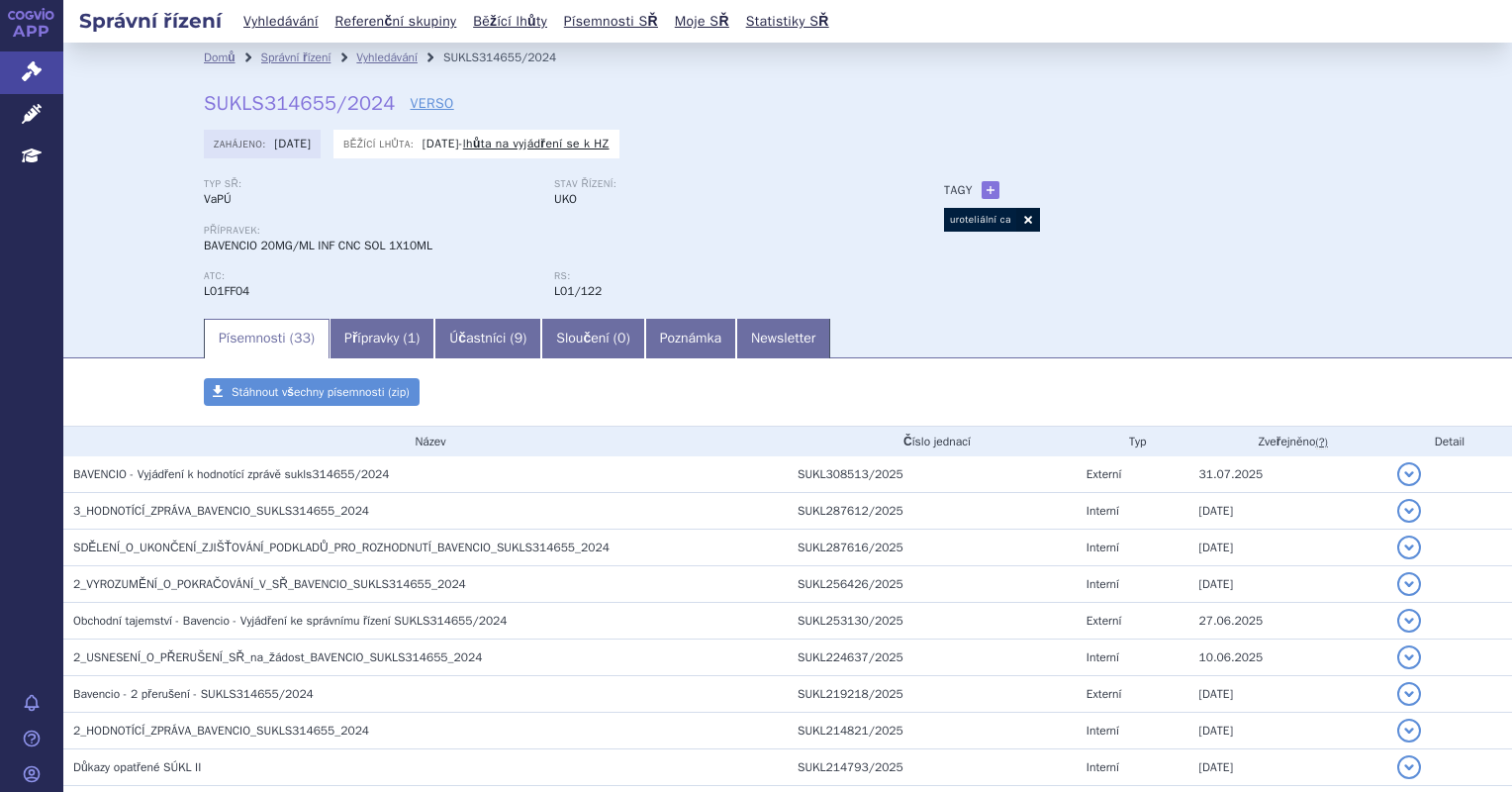 scroll, scrollTop: 0, scrollLeft: 0, axis: both 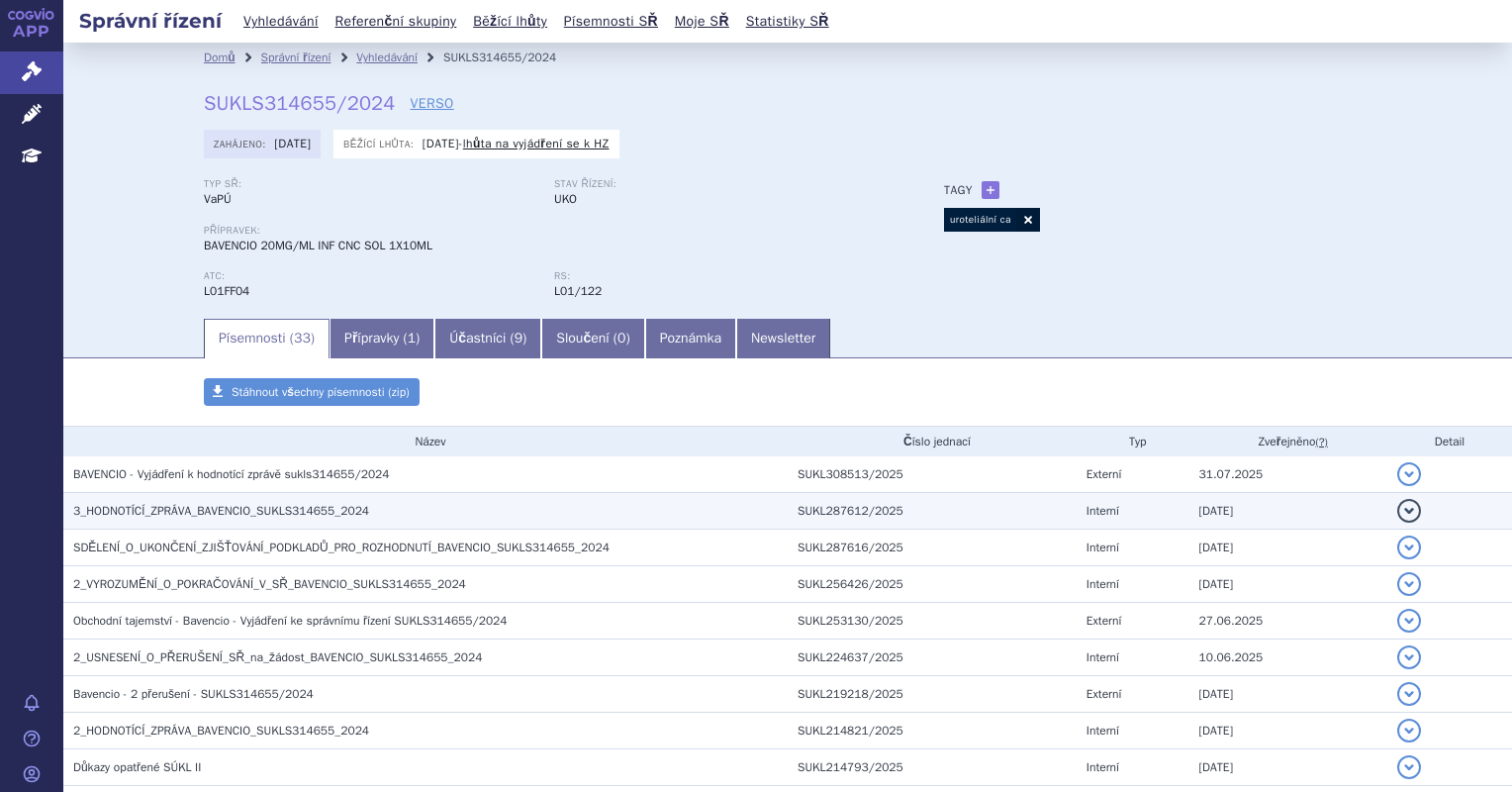 click on "3_HODNOTÍCÍ_ZPRÁVA_BAVENCIO_SUKLS314655_2024" at bounding box center [221, 511] 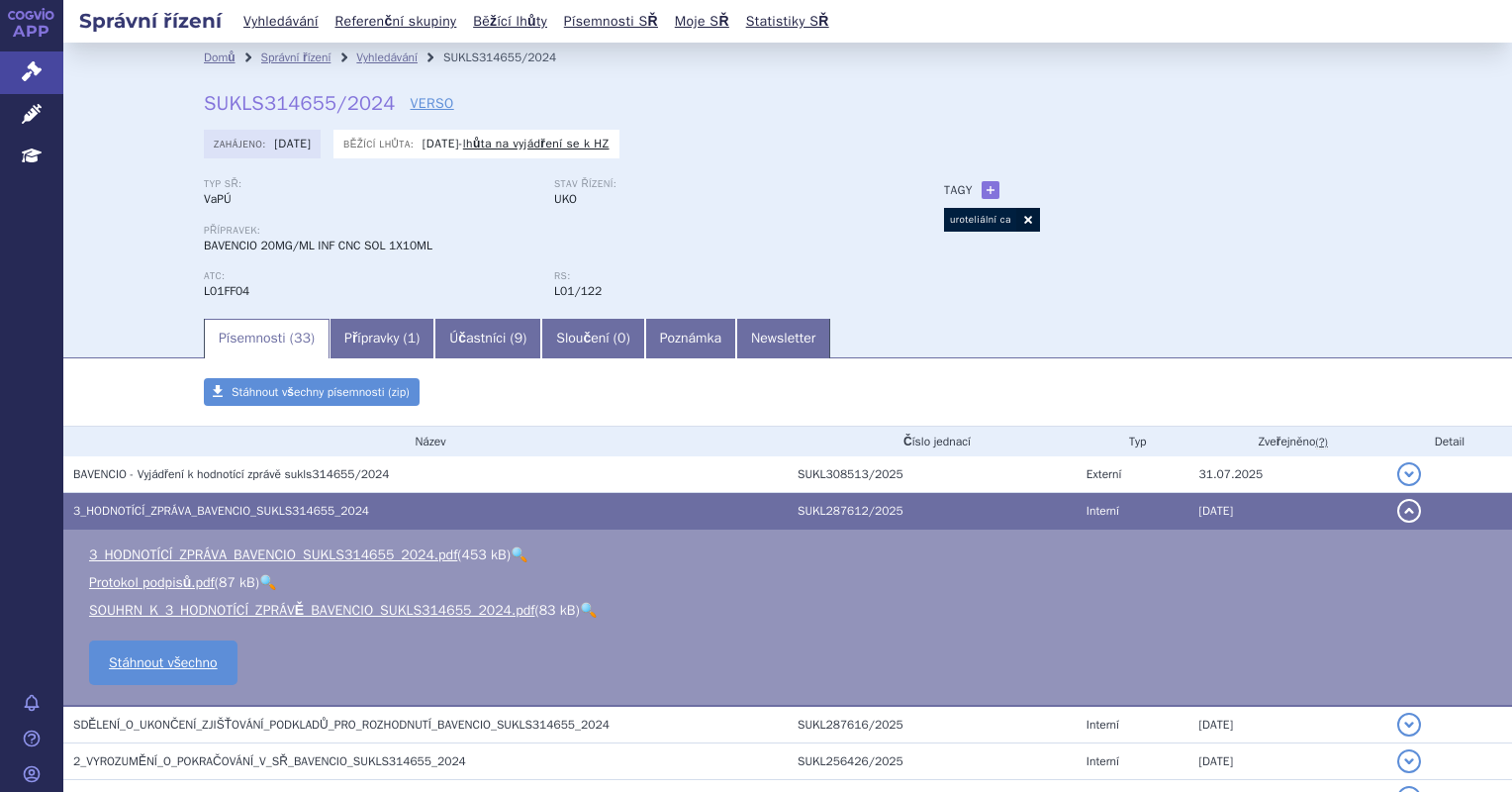 click on "🔍" at bounding box center [588, 610] 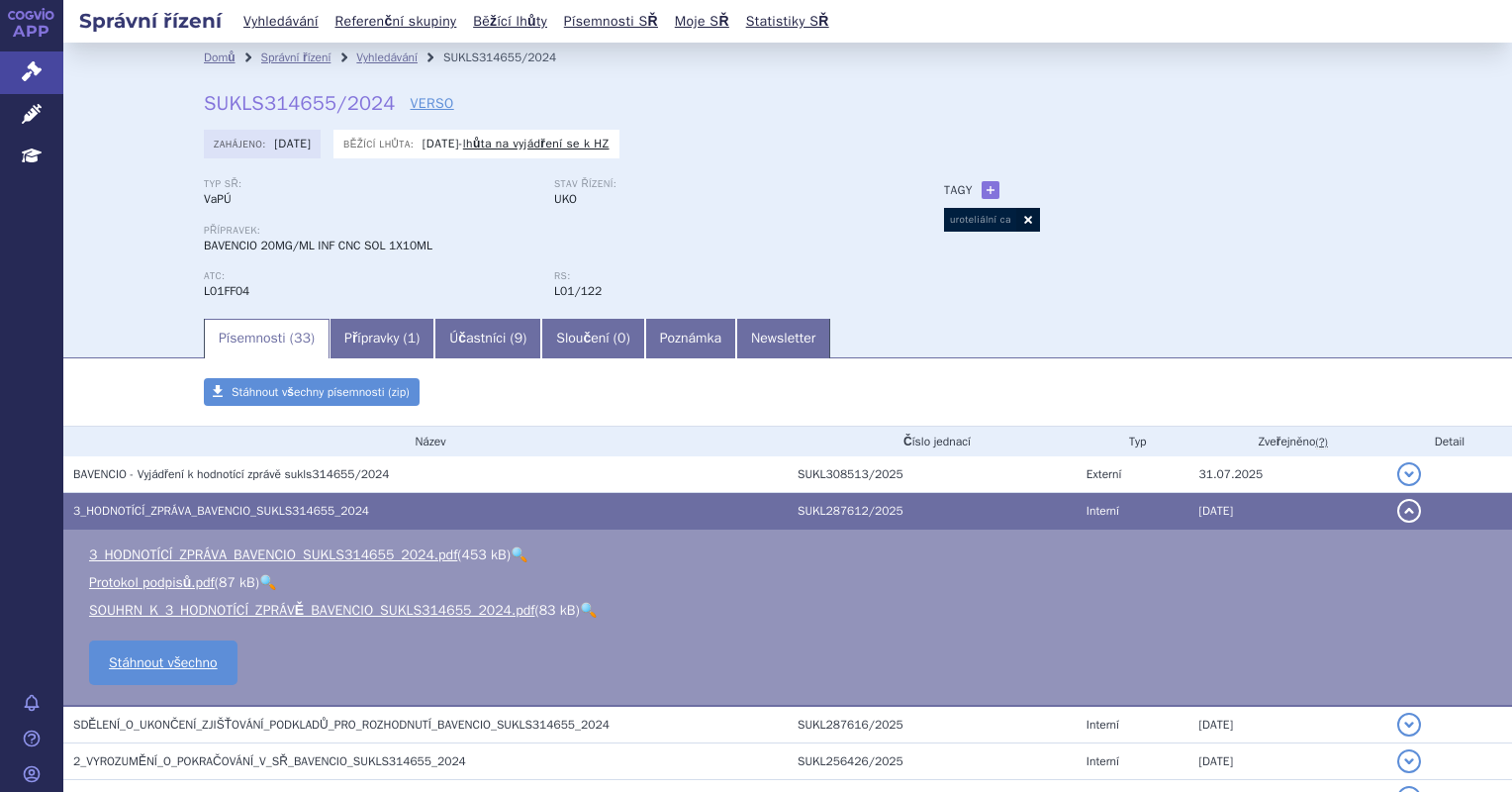 click on "uroteliální  ca" at bounding box center [980, 220] 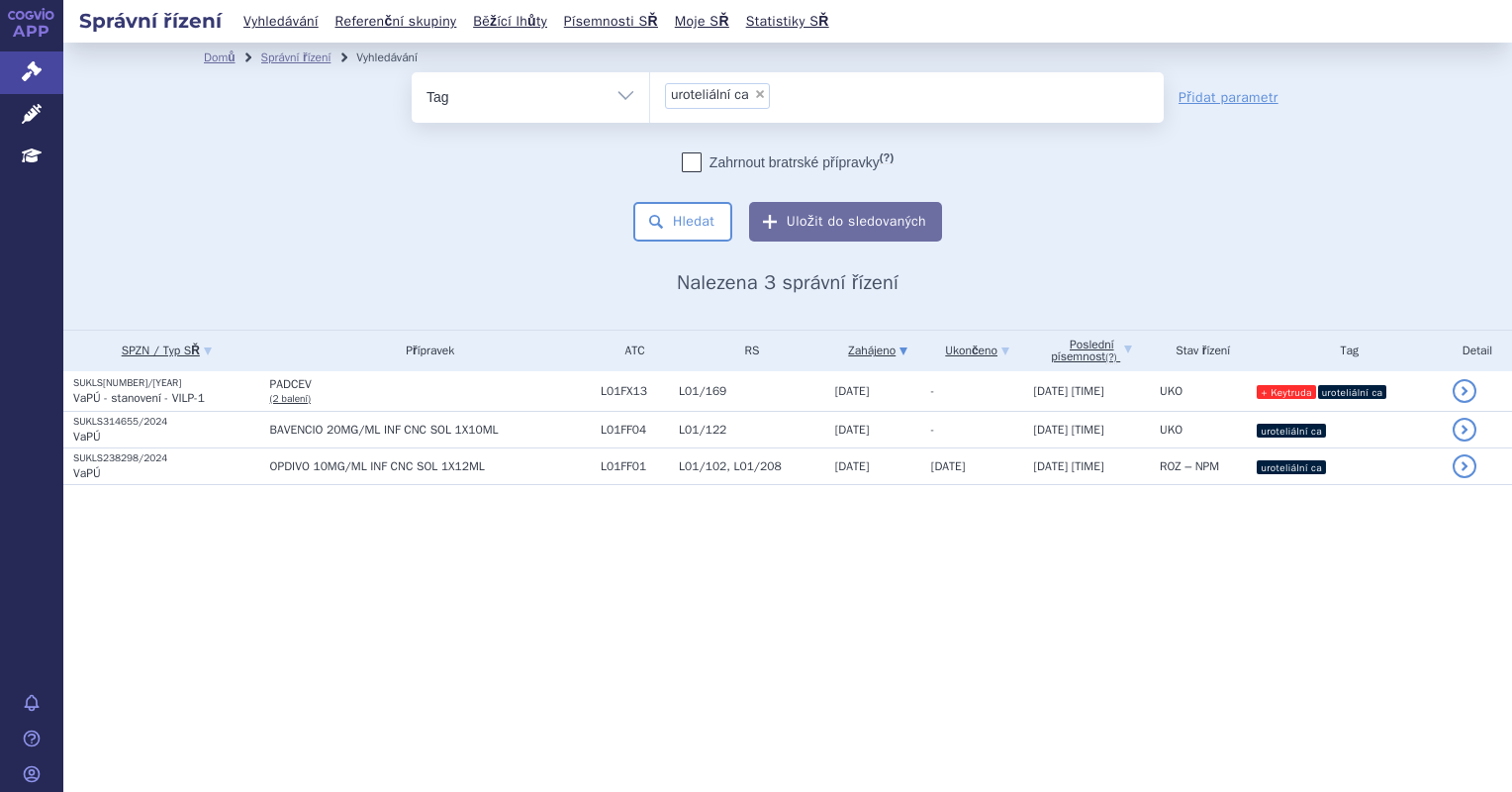 scroll, scrollTop: 0, scrollLeft: 0, axis: both 